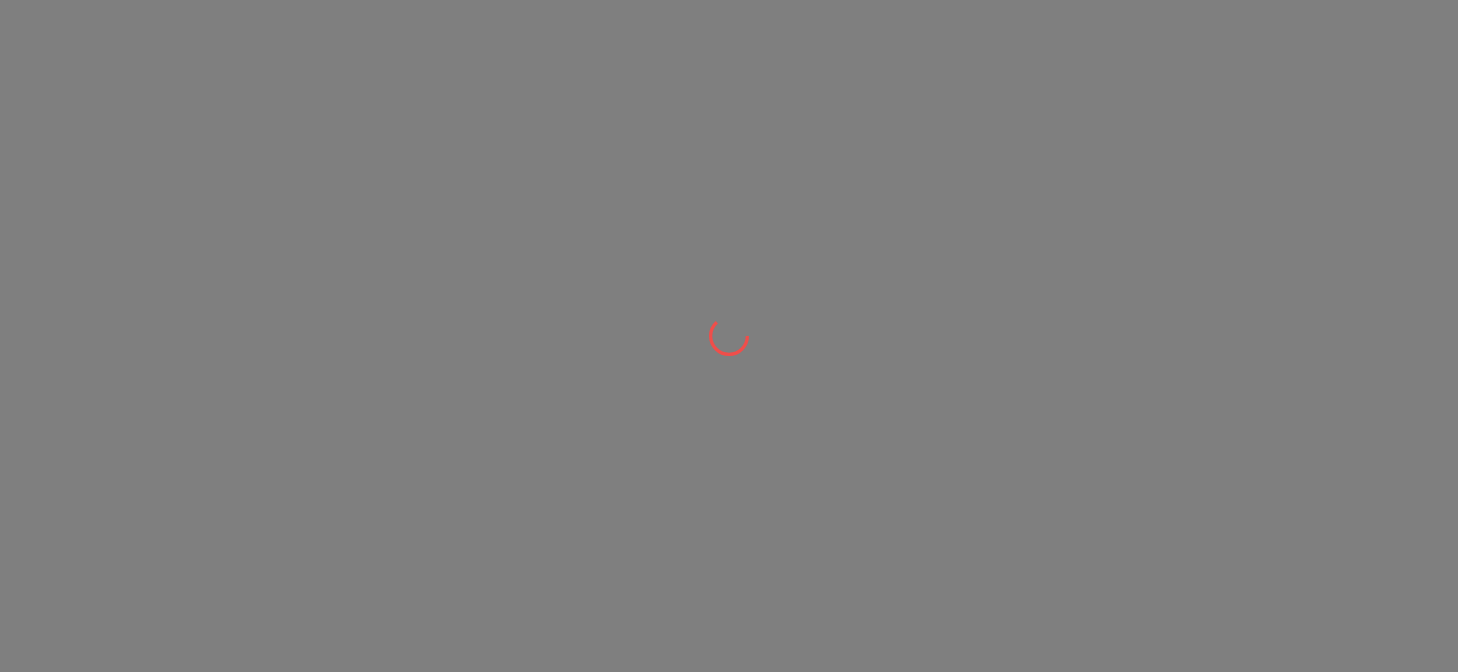 scroll, scrollTop: 0, scrollLeft: 0, axis: both 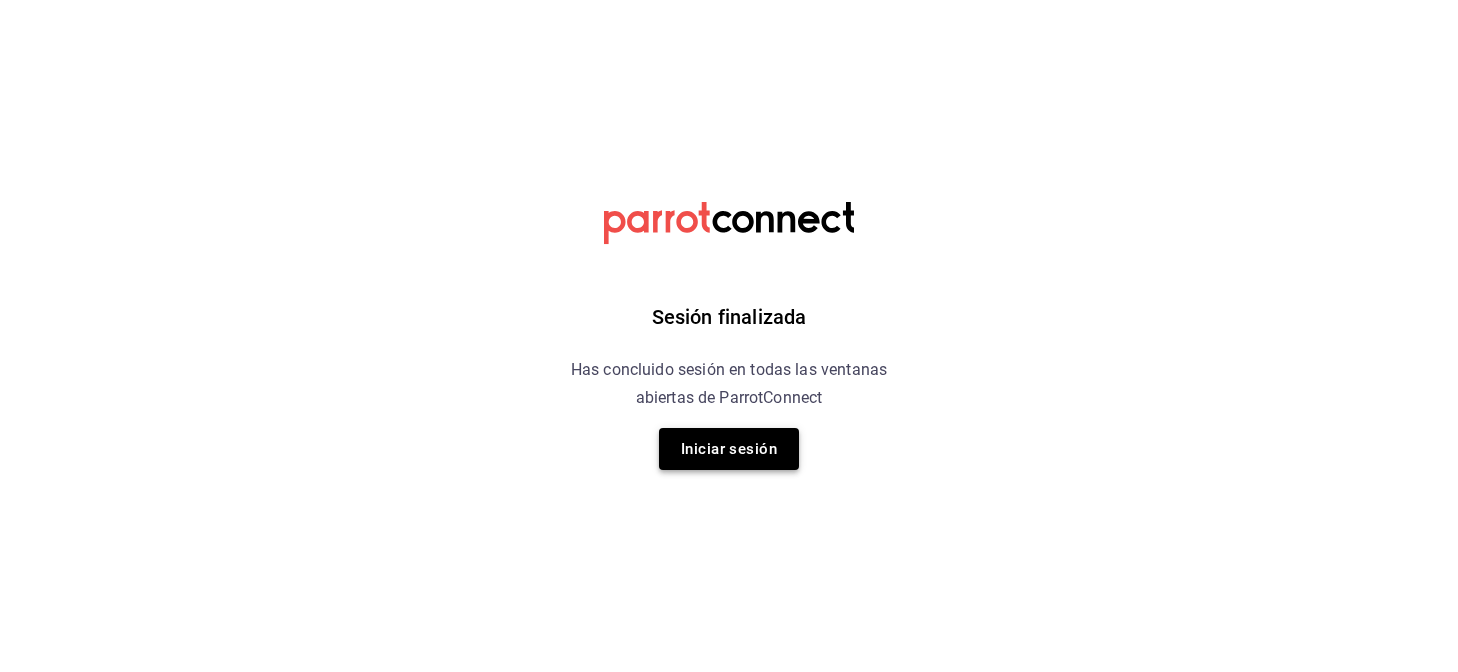 click on "Iniciar sesión" at bounding box center (729, 449) 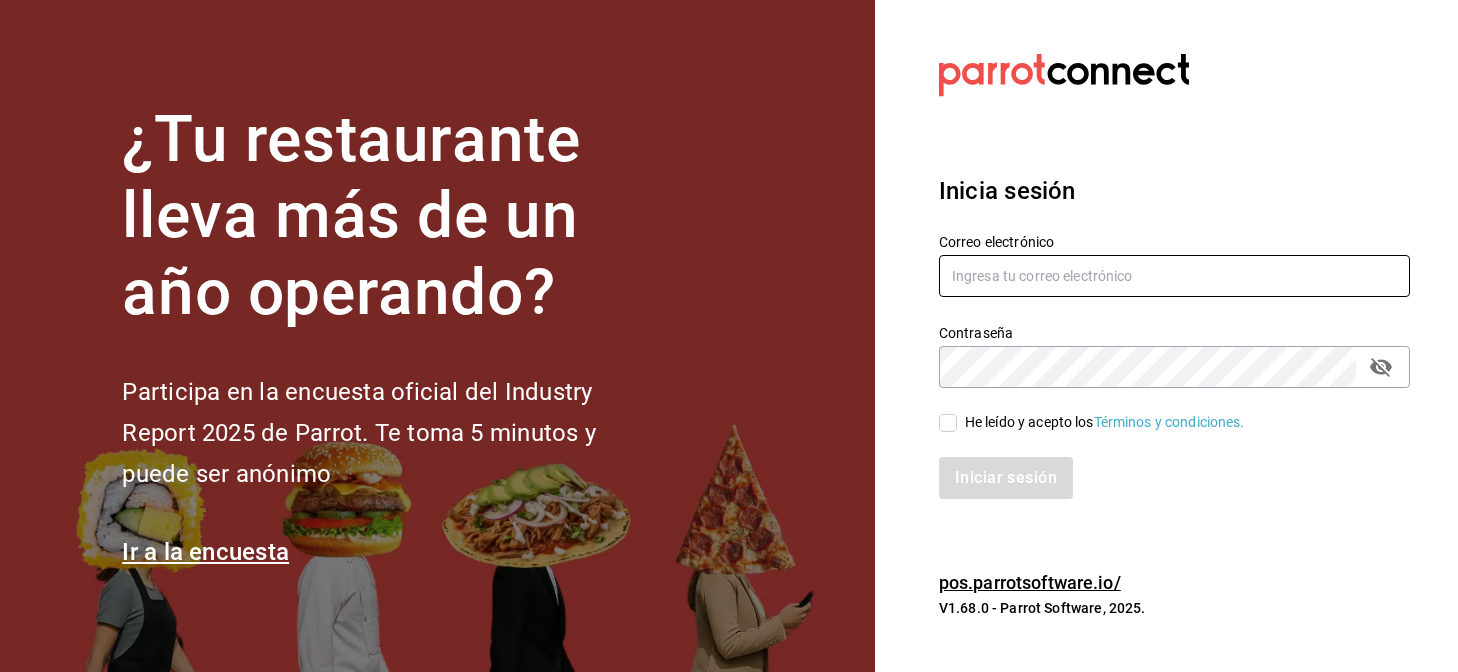 click at bounding box center [1174, 276] 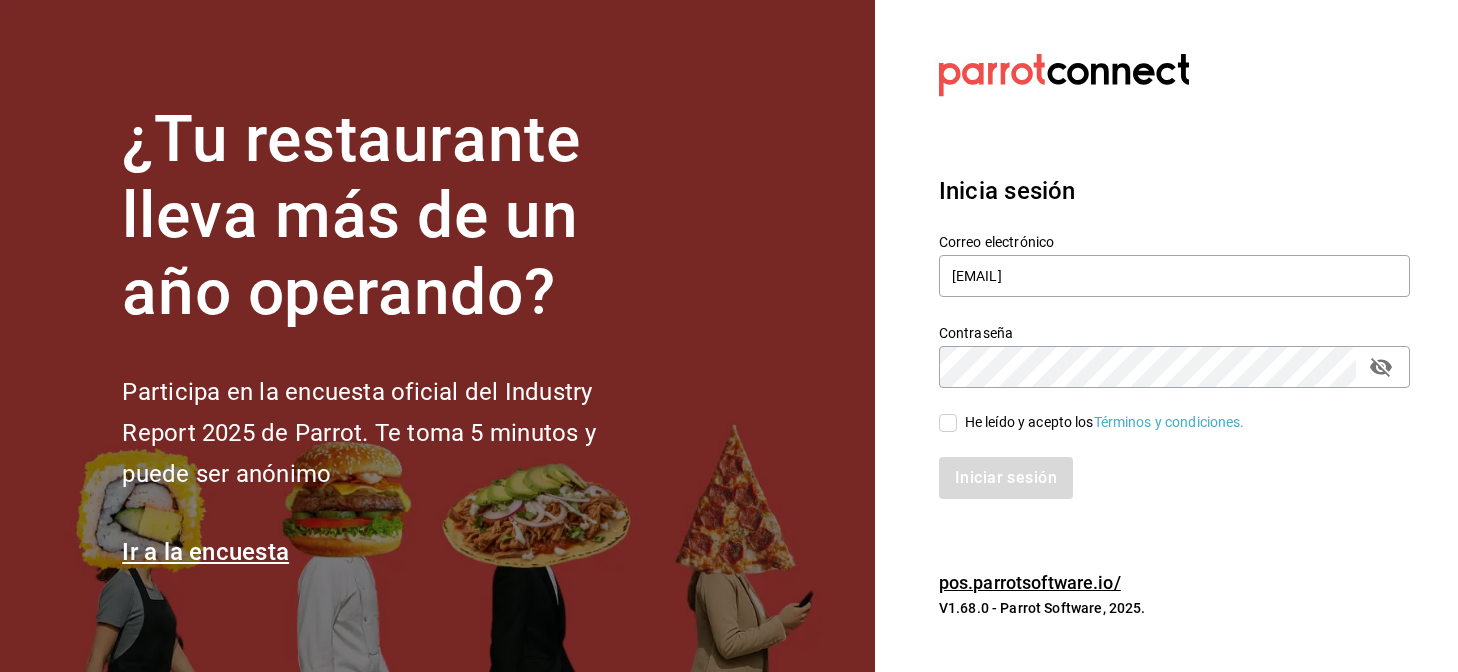 click on "He leído y acepto los  Términos y condiciones." at bounding box center (948, 423) 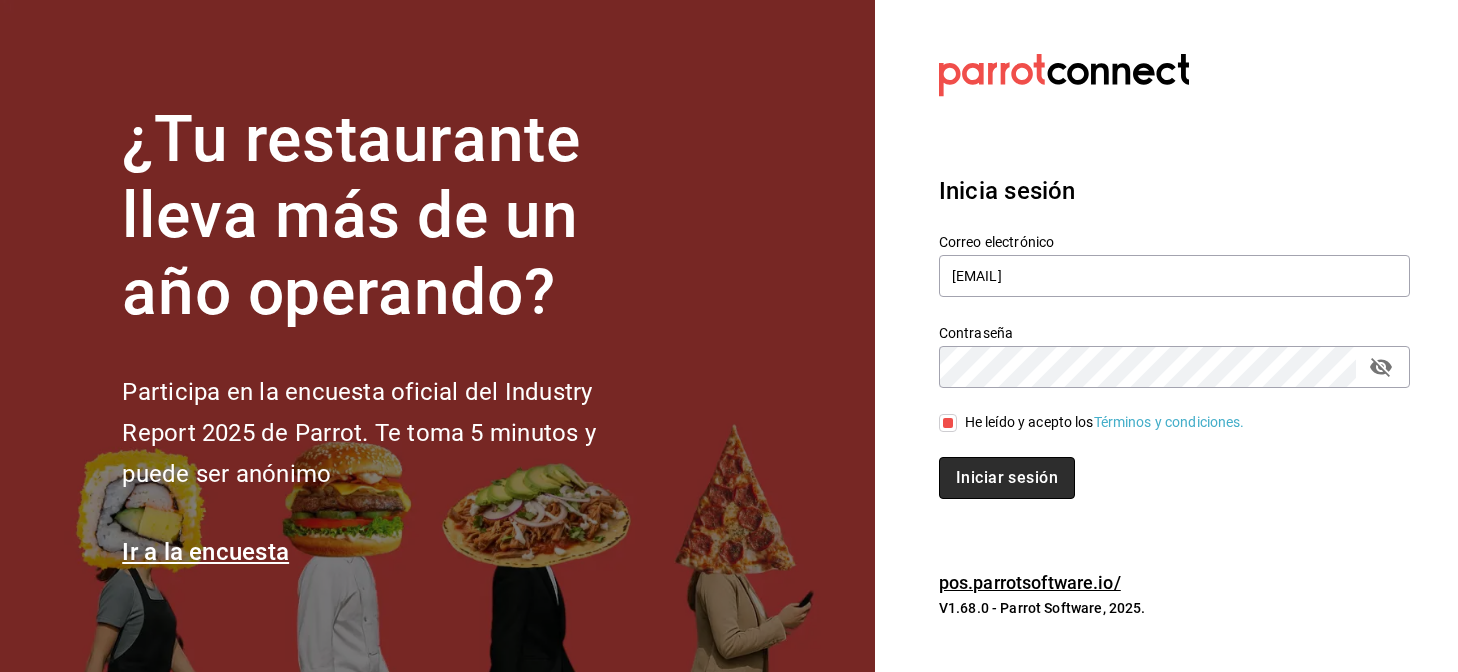 click on "Iniciar sesión" at bounding box center (1007, 478) 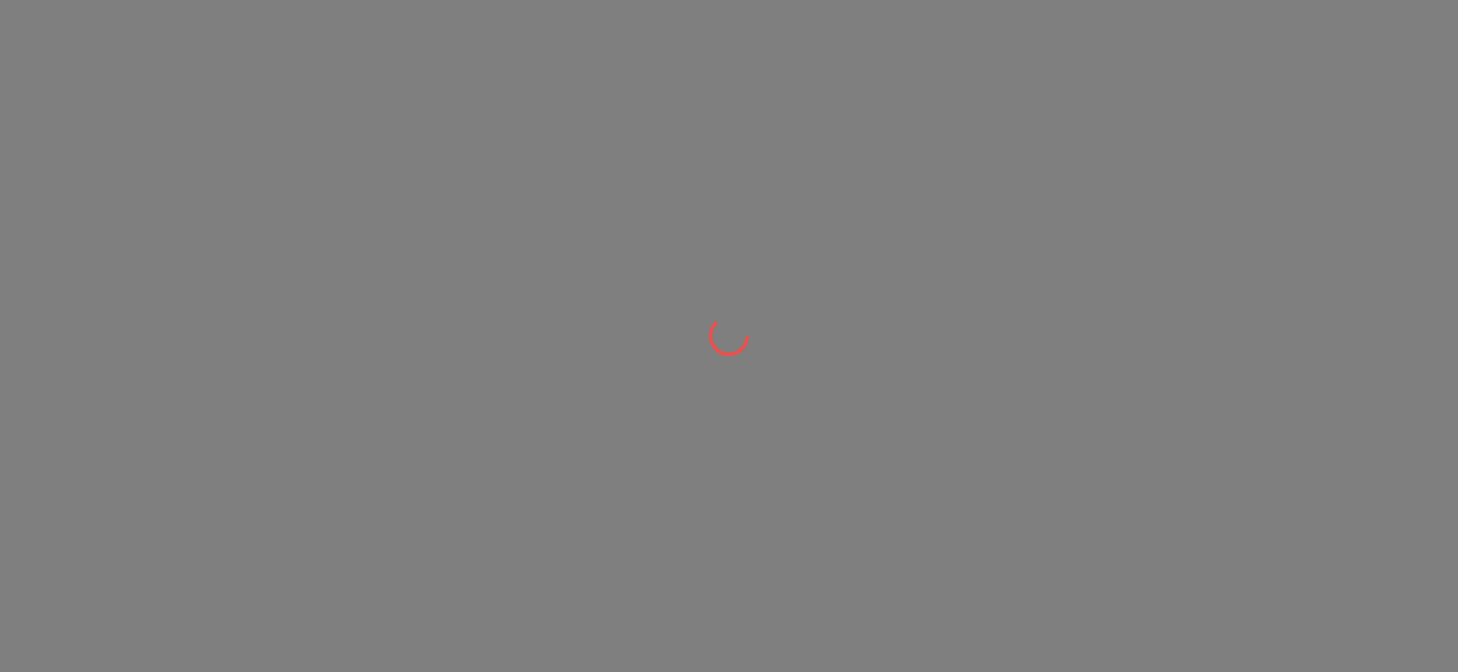 scroll, scrollTop: 0, scrollLeft: 0, axis: both 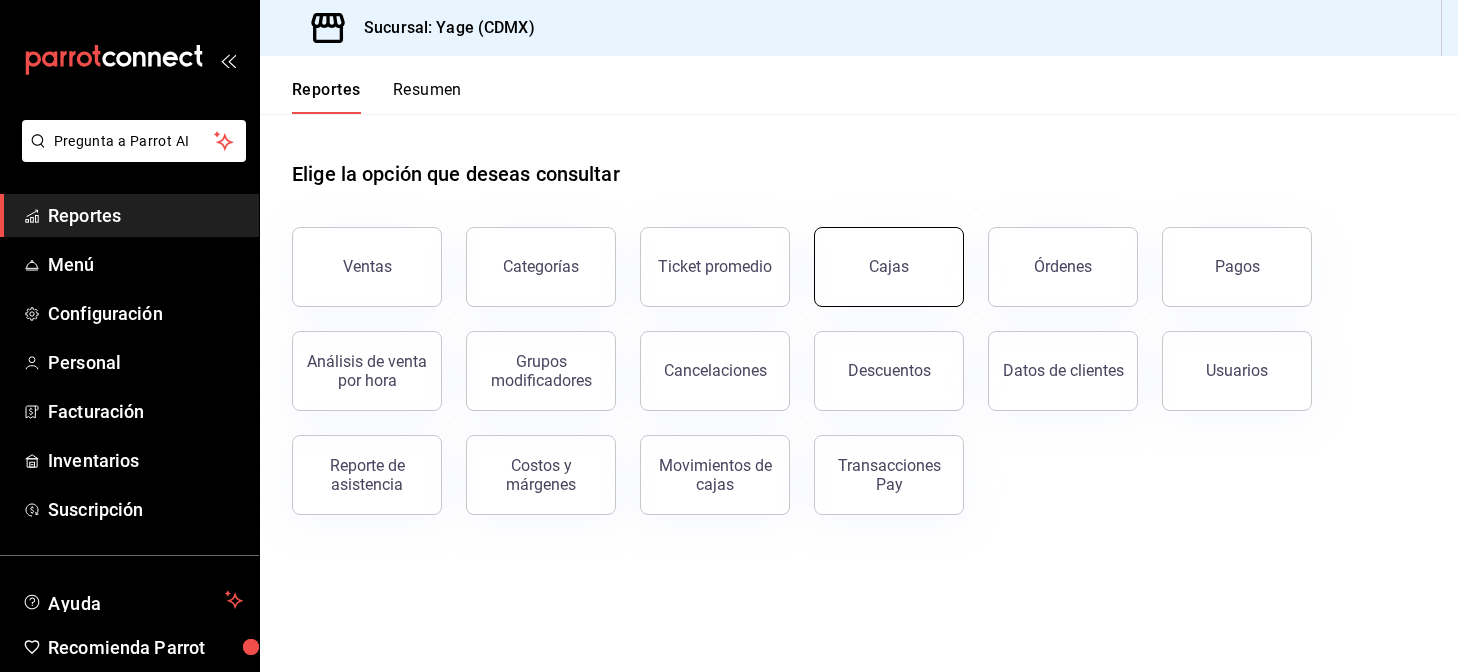 click on "Cajas" at bounding box center [889, 267] 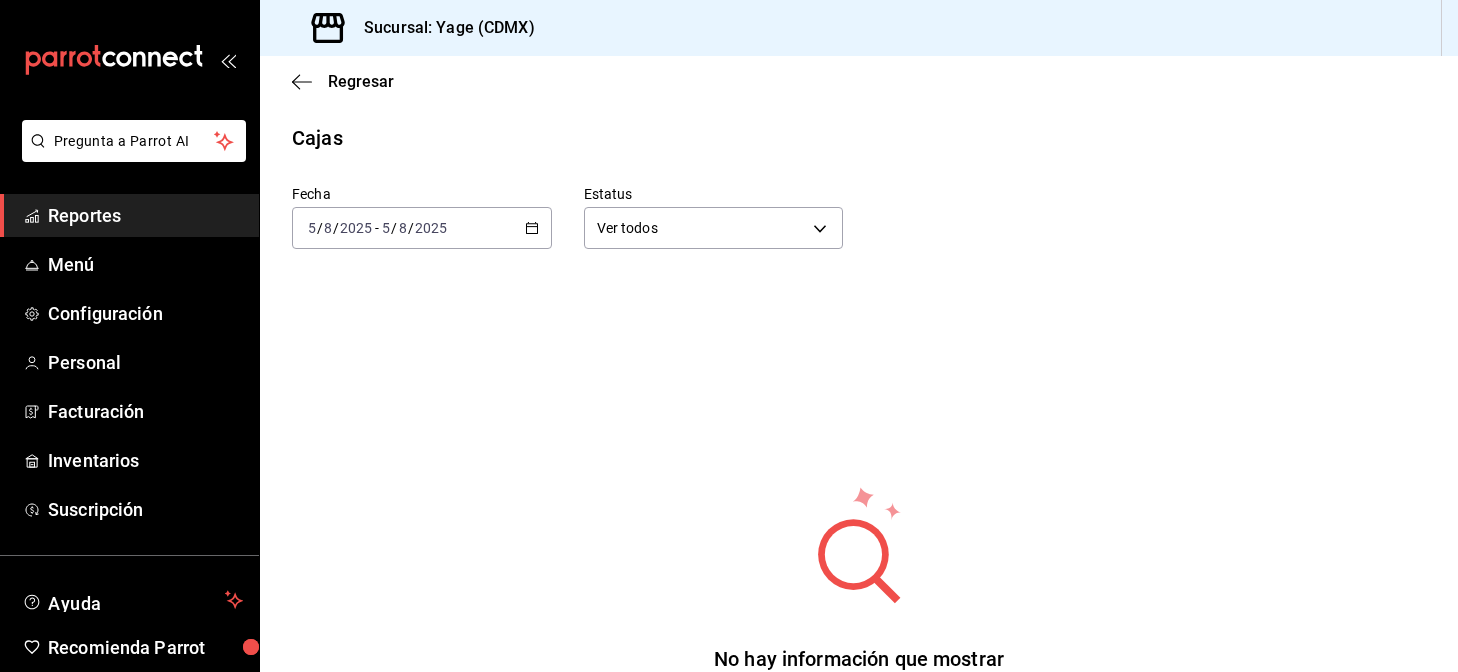 click on "Reportes" at bounding box center (145, 215) 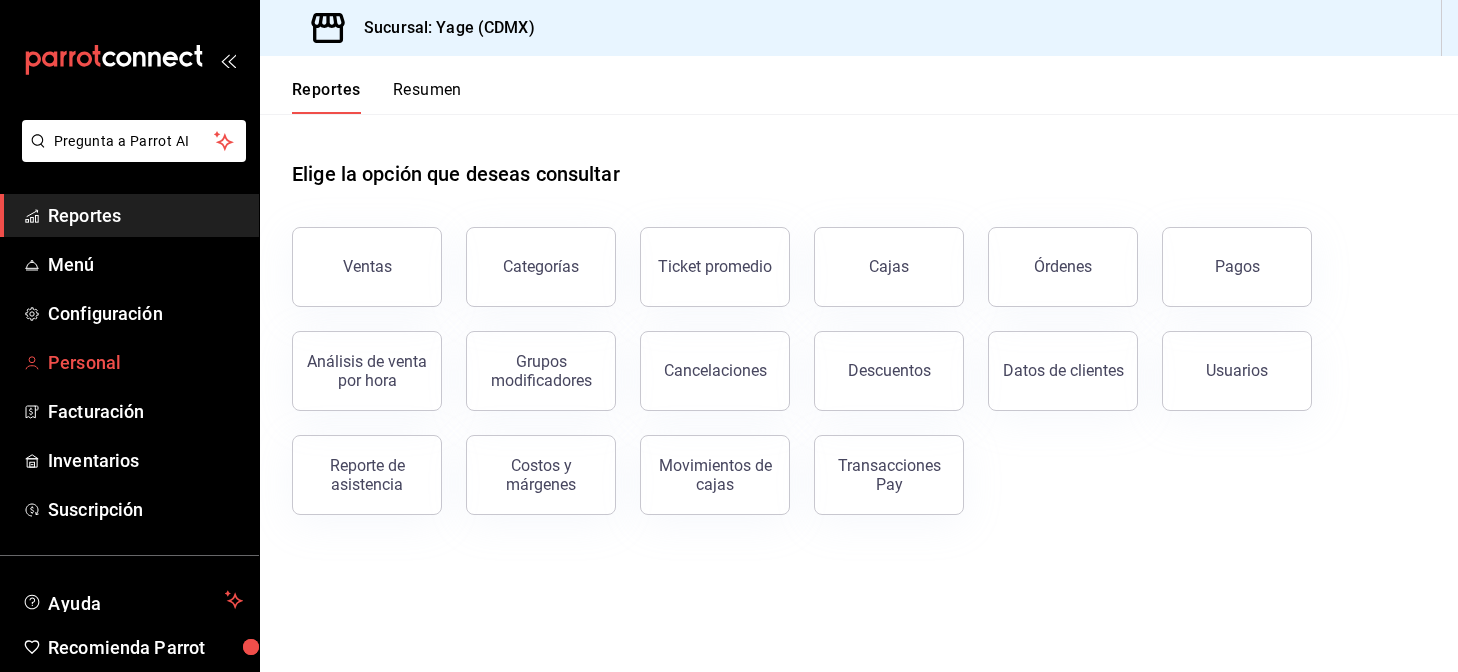 click on "Personal" at bounding box center [145, 362] 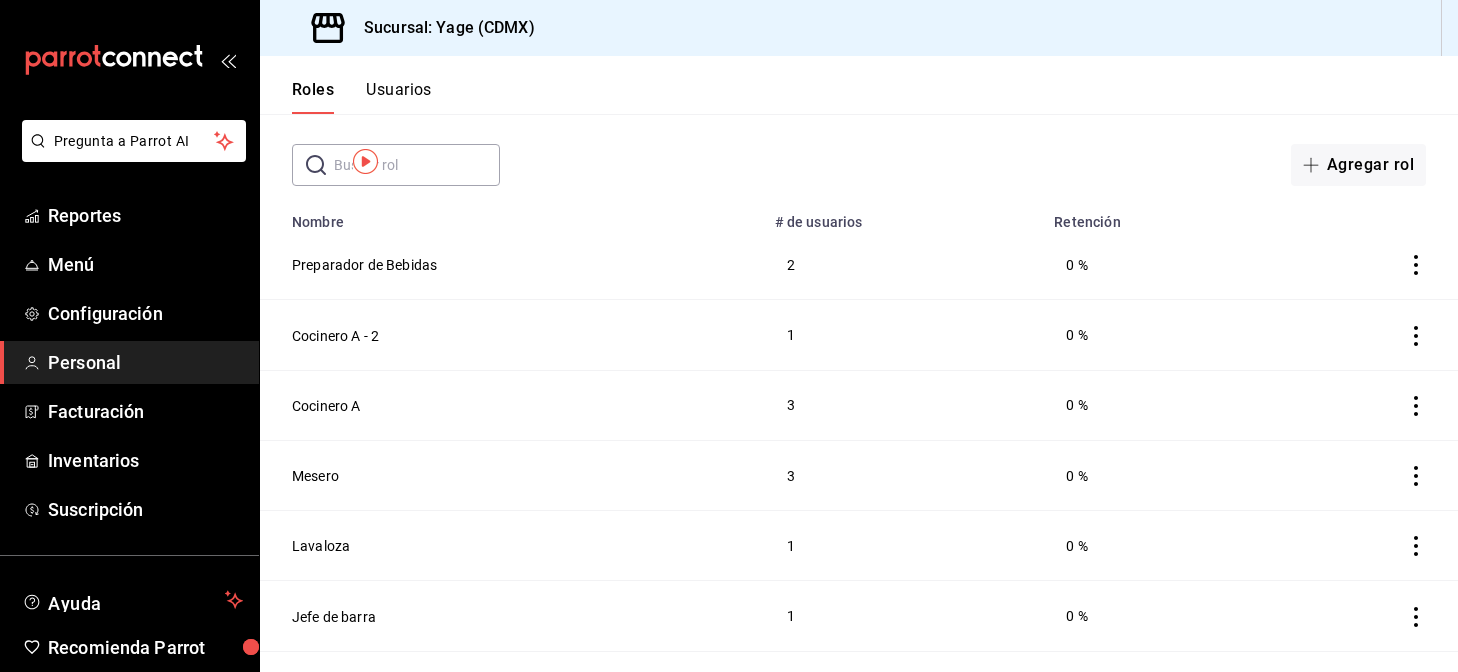 scroll, scrollTop: 0, scrollLeft: 0, axis: both 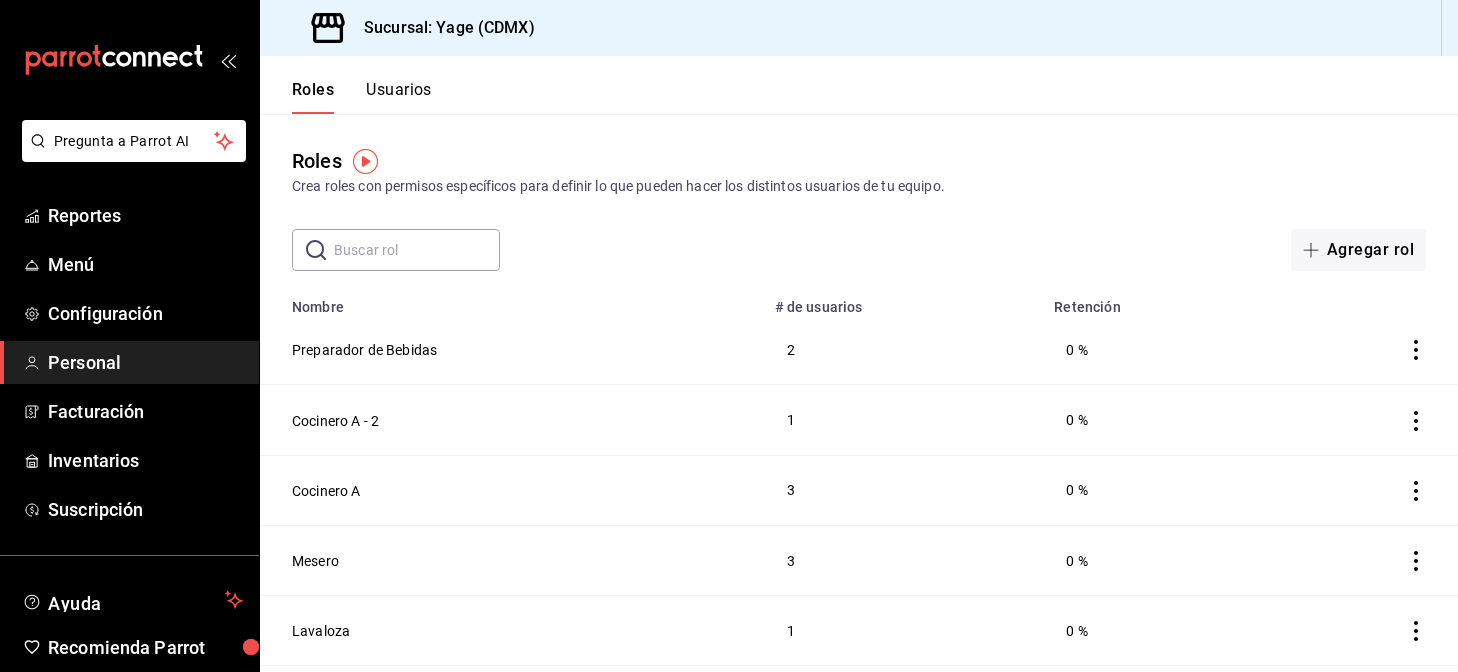 click on "Usuarios" at bounding box center (399, 97) 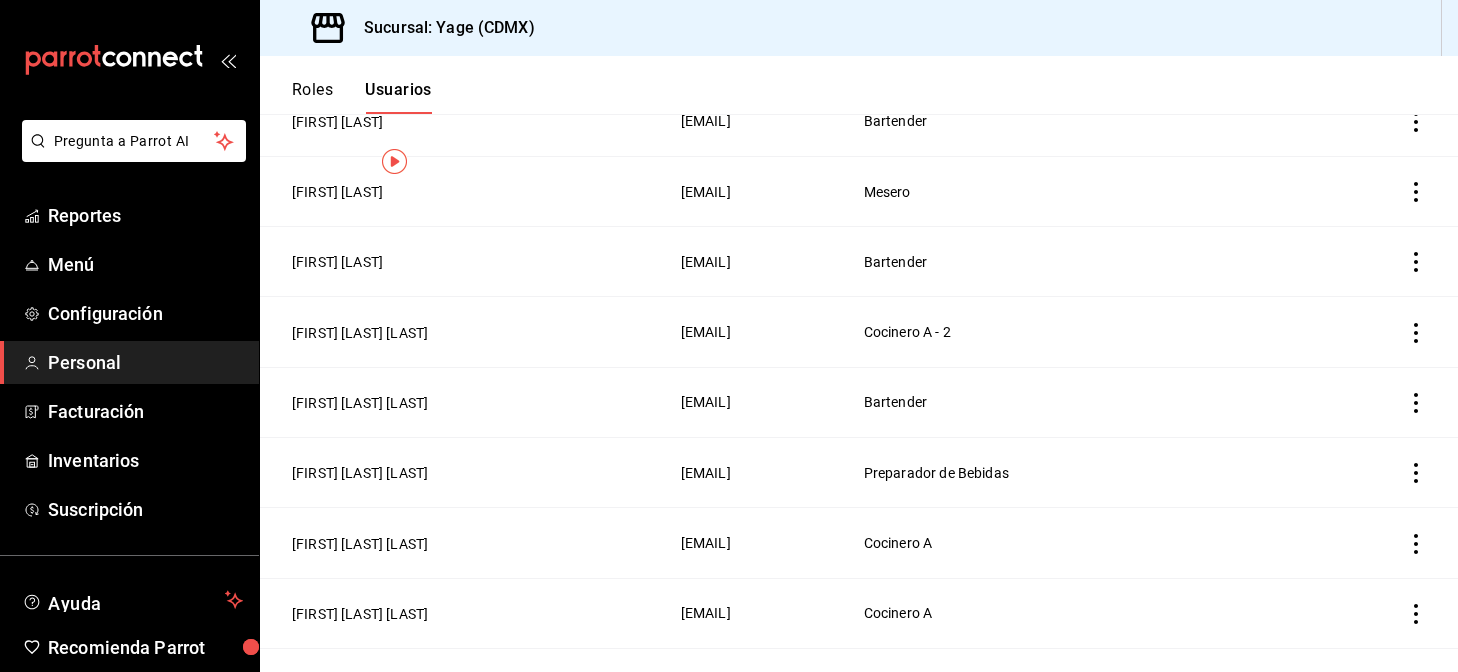 scroll, scrollTop: 0, scrollLeft: 0, axis: both 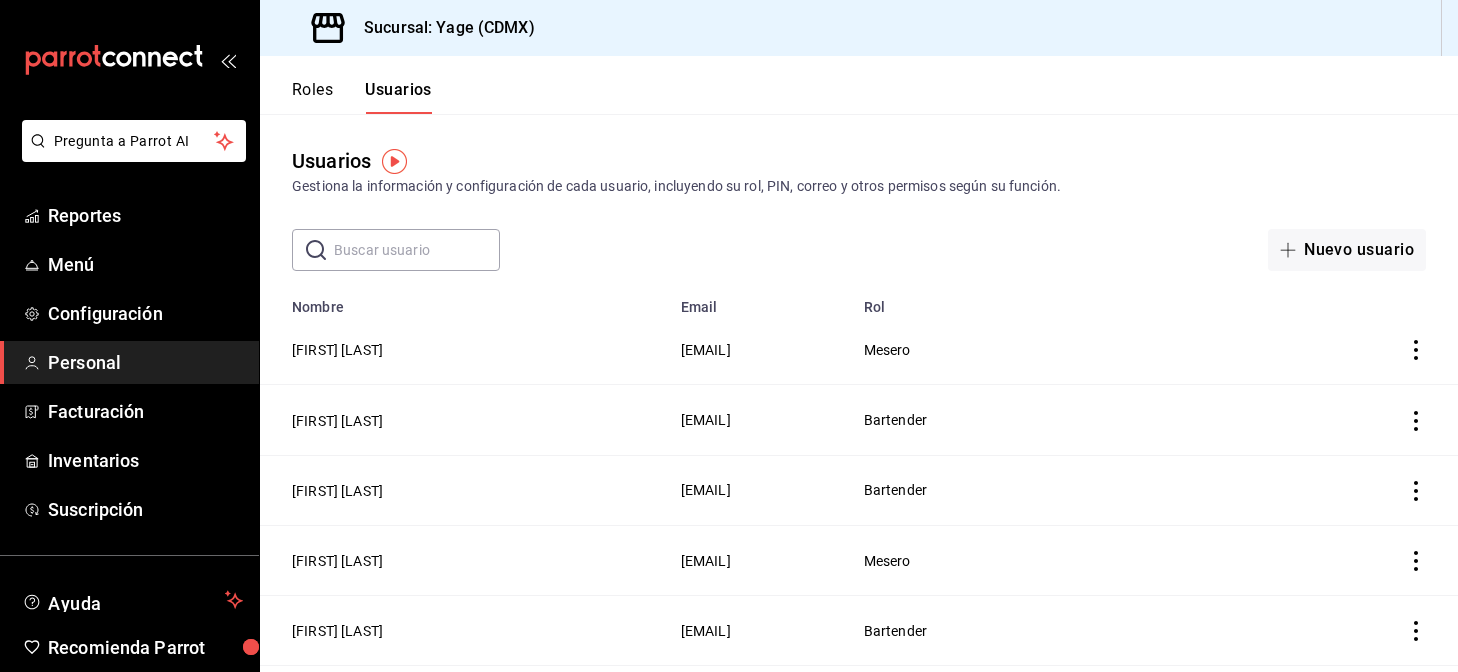 click on "Nuevo usuario" at bounding box center [1206, 250] 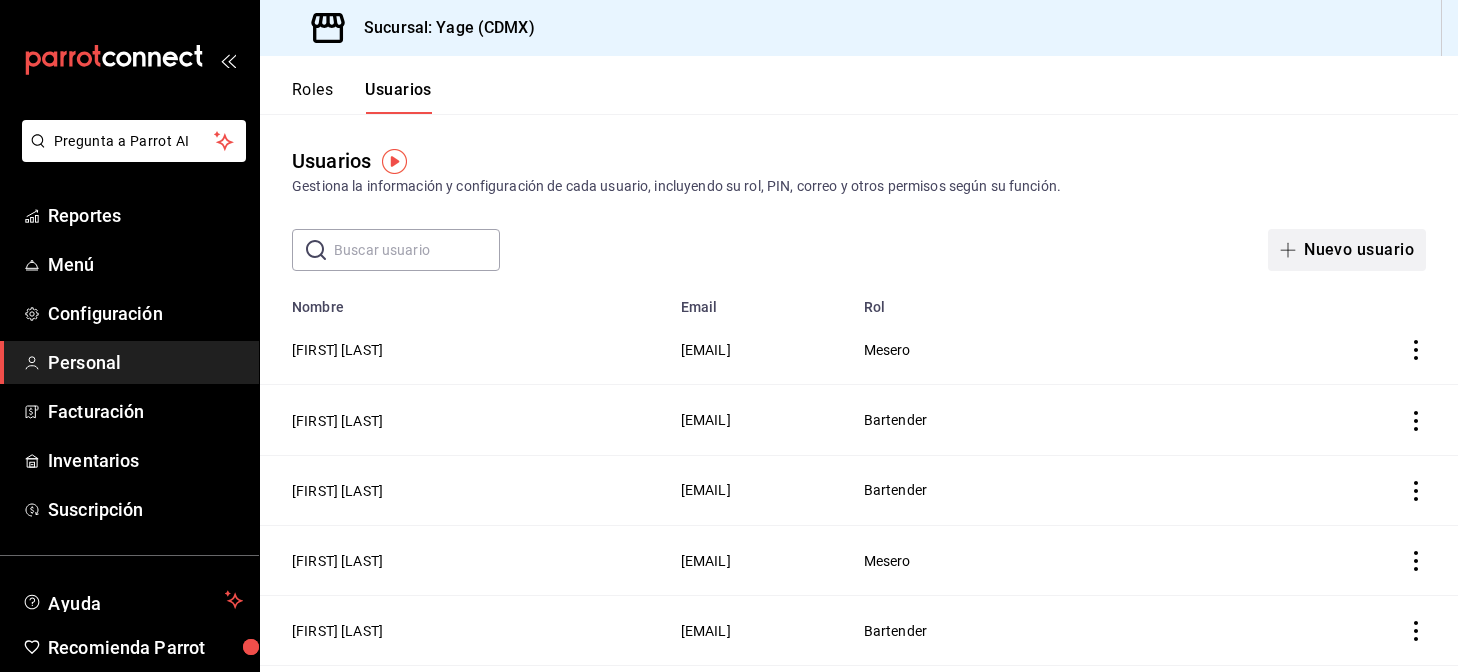 click on "Nuevo usuario" at bounding box center [1347, 250] 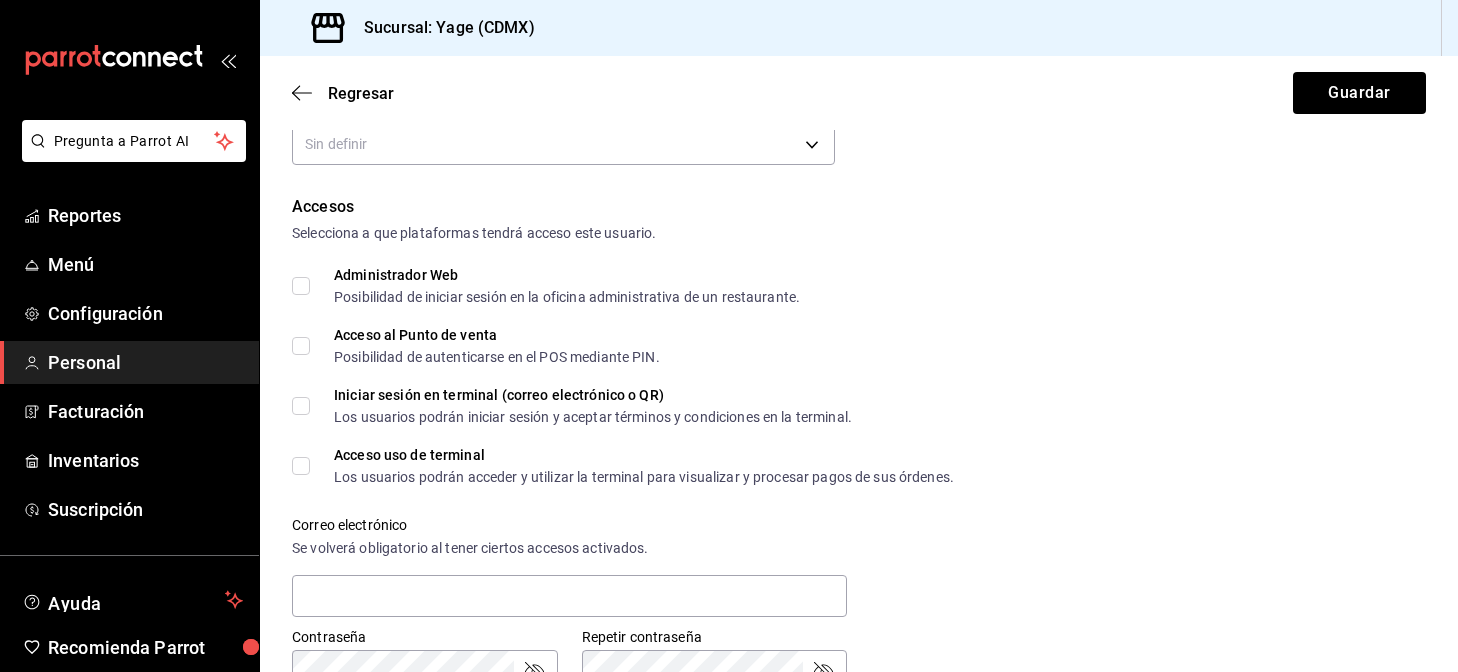 scroll, scrollTop: 371, scrollLeft: 0, axis: vertical 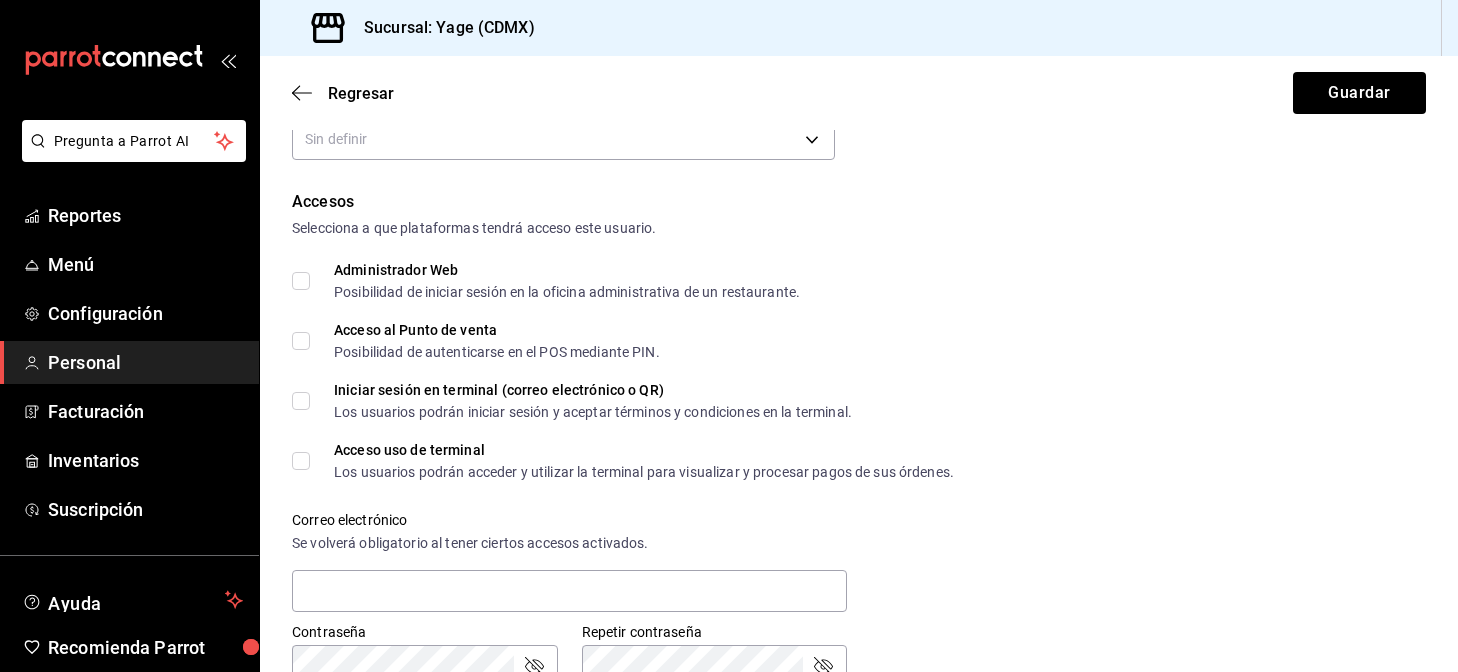 type on "[FIRST]" 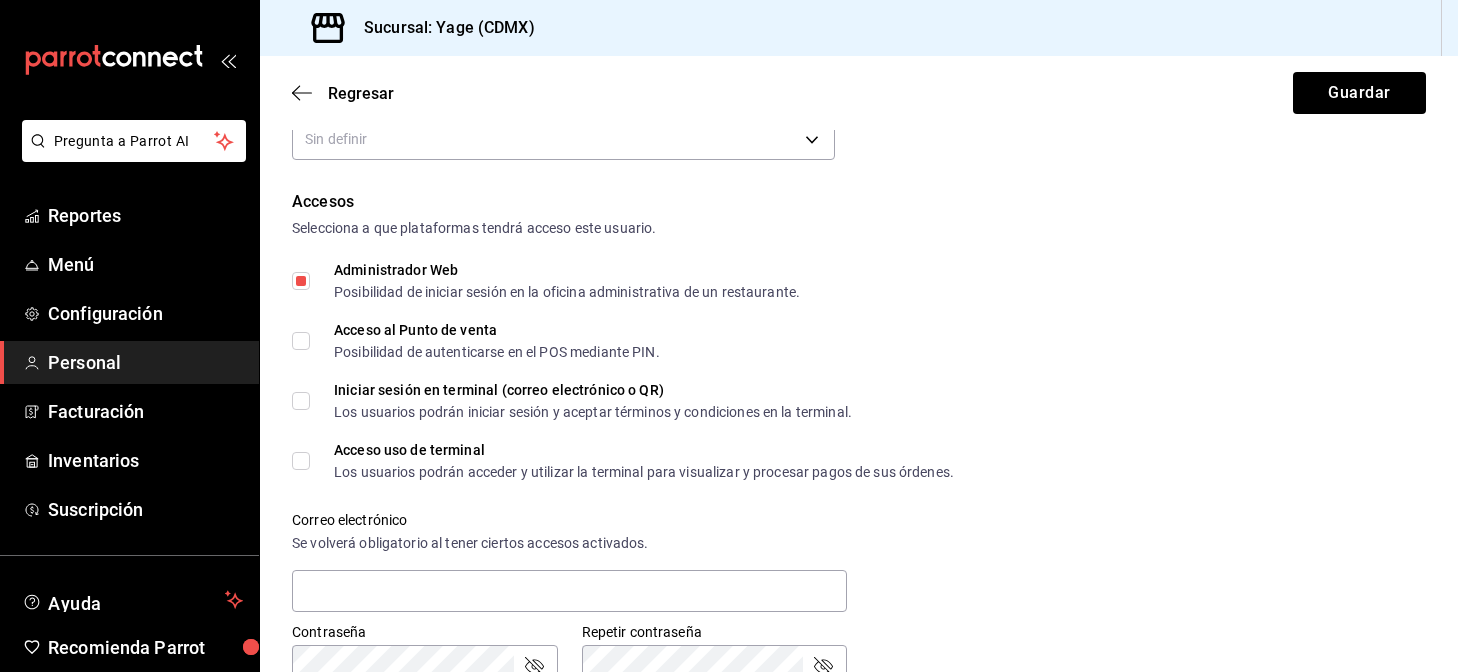 click on "Acceso al Punto de venta Posibilidad de autenticarse en el POS mediante PIN." at bounding box center (476, 341) 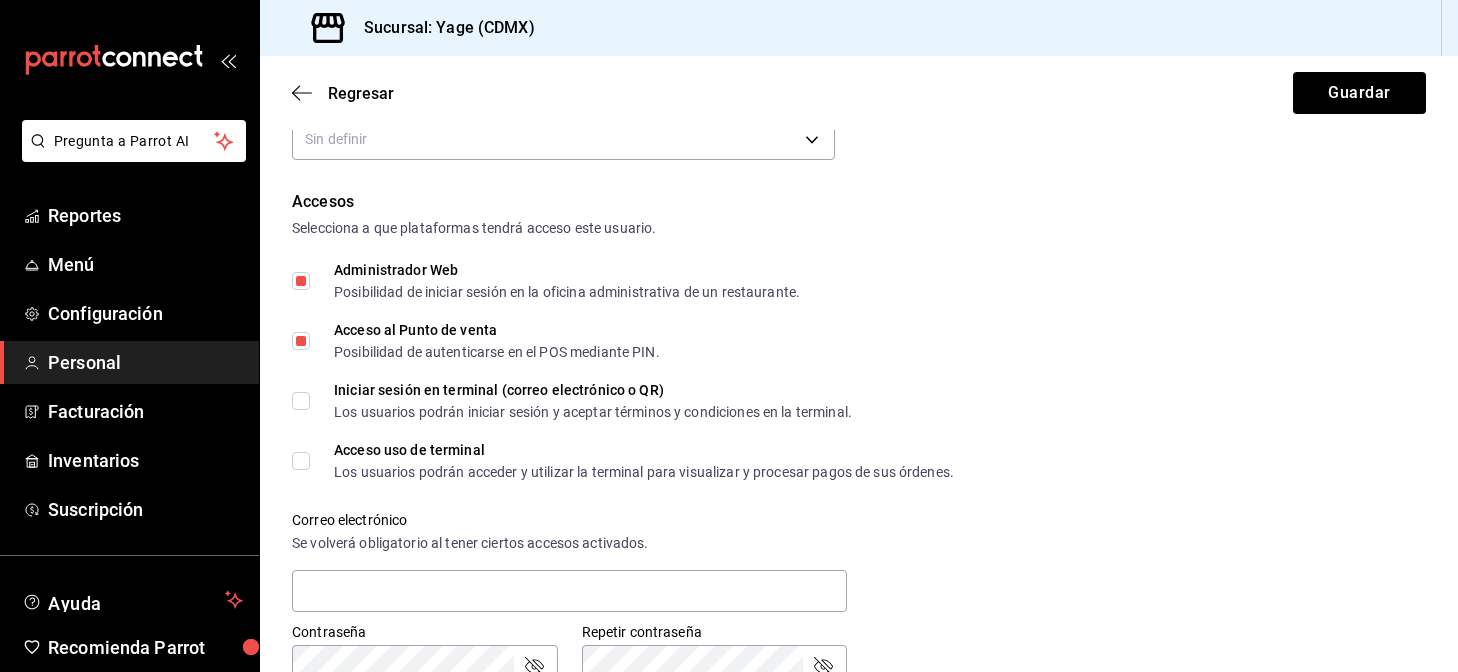 click on "Iniciar sesión en terminal (correo electrónico o QR) Los usuarios podrán iniciar sesión y aceptar términos y condiciones en la terminal." at bounding box center (301, 401) 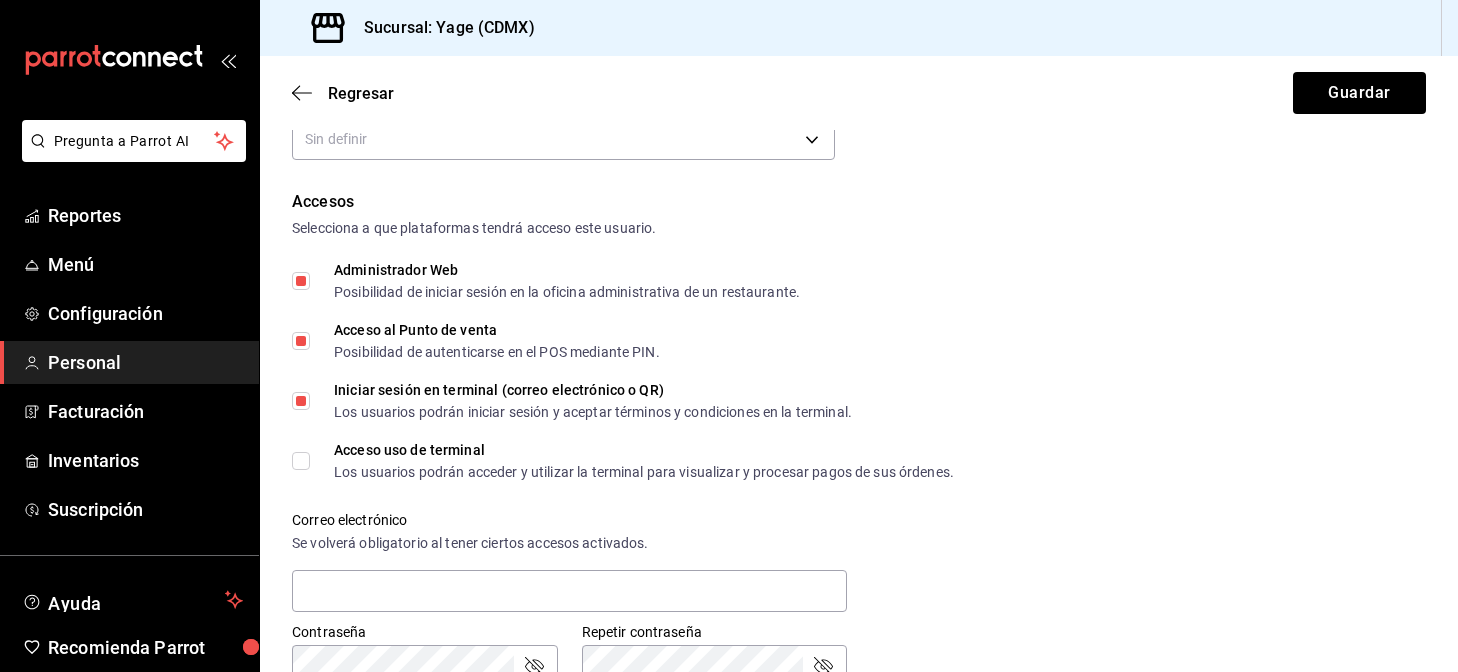 click on "Acceso uso de terminal Los usuarios podrán acceder y utilizar la terminal para visualizar y procesar pagos de sus órdenes." at bounding box center [301, 461] 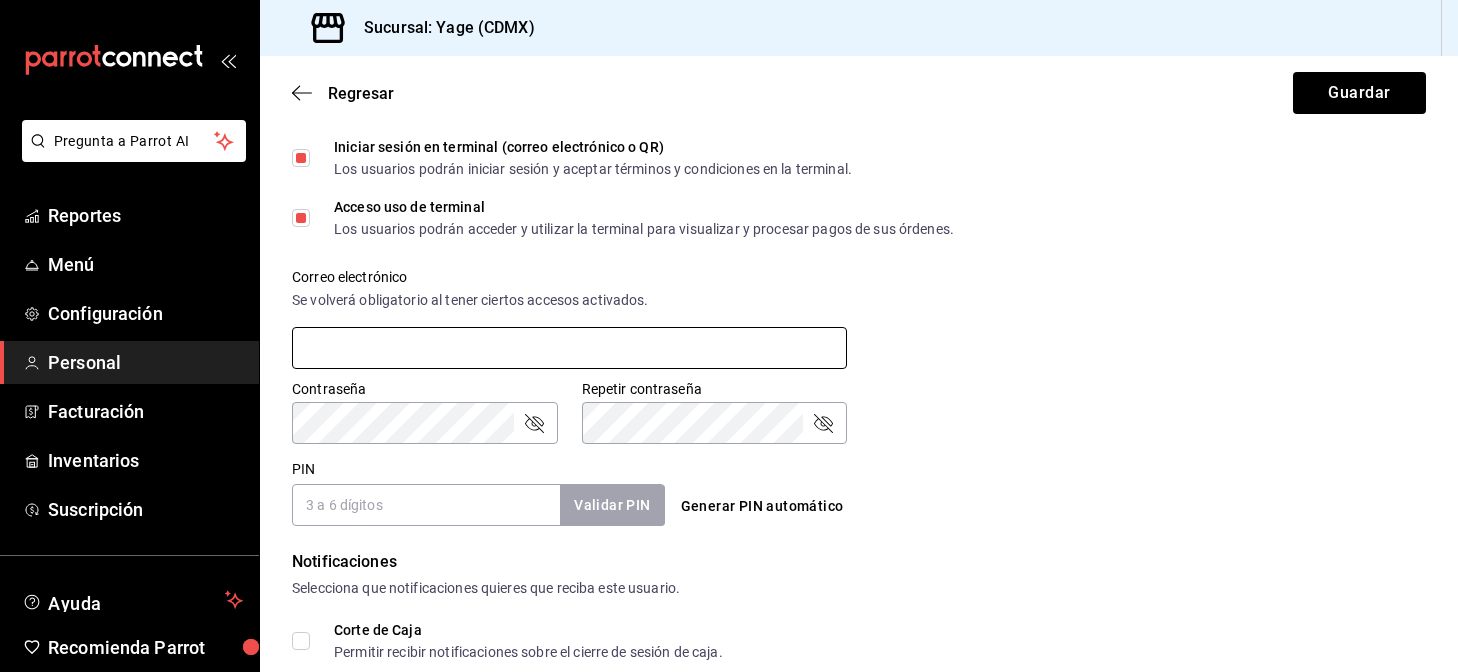 scroll, scrollTop: 926, scrollLeft: 0, axis: vertical 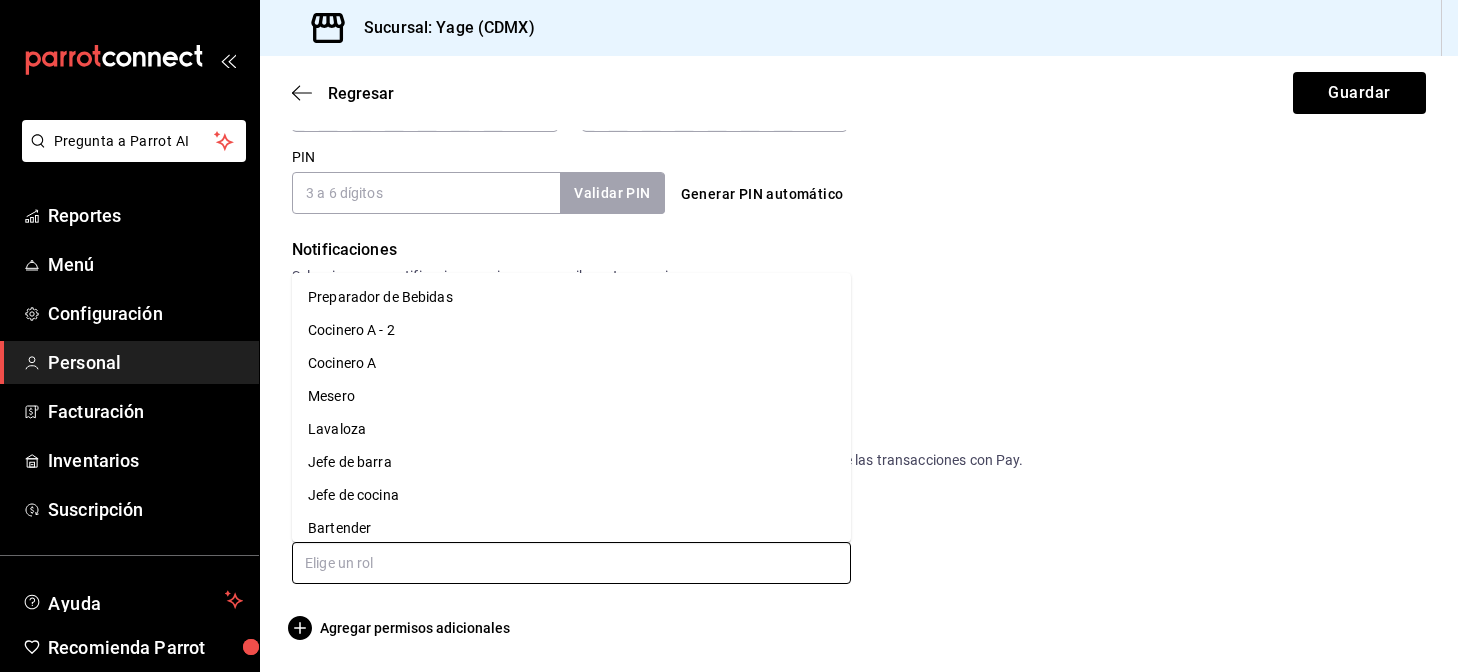 click at bounding box center (571, 563) 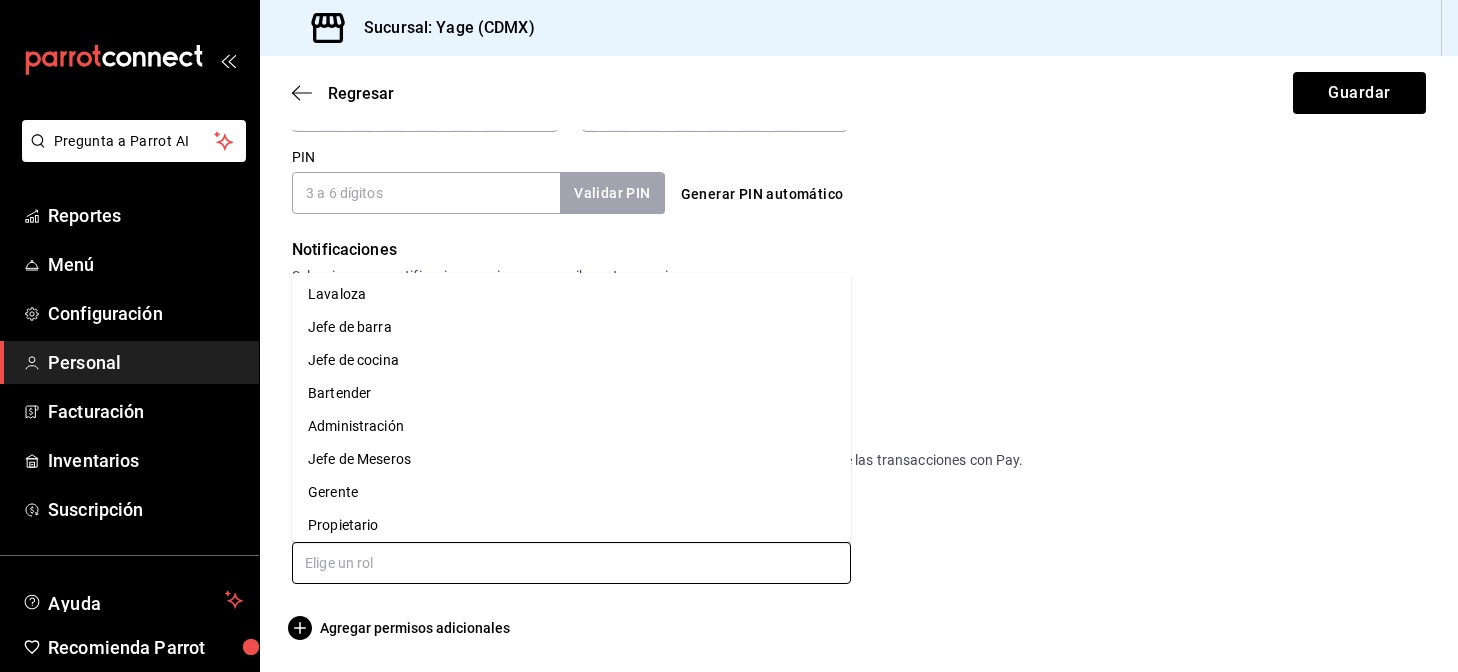 scroll, scrollTop: 143, scrollLeft: 0, axis: vertical 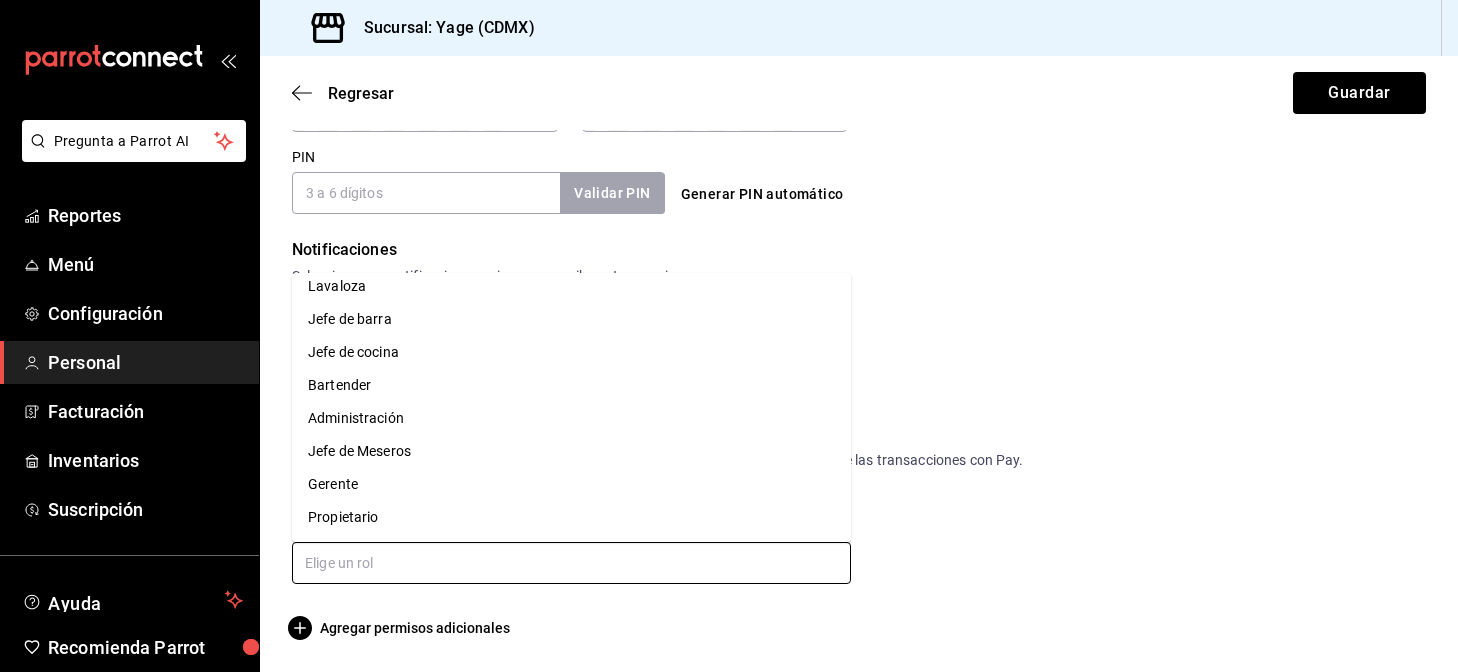 click on "Administración" at bounding box center (571, 418) 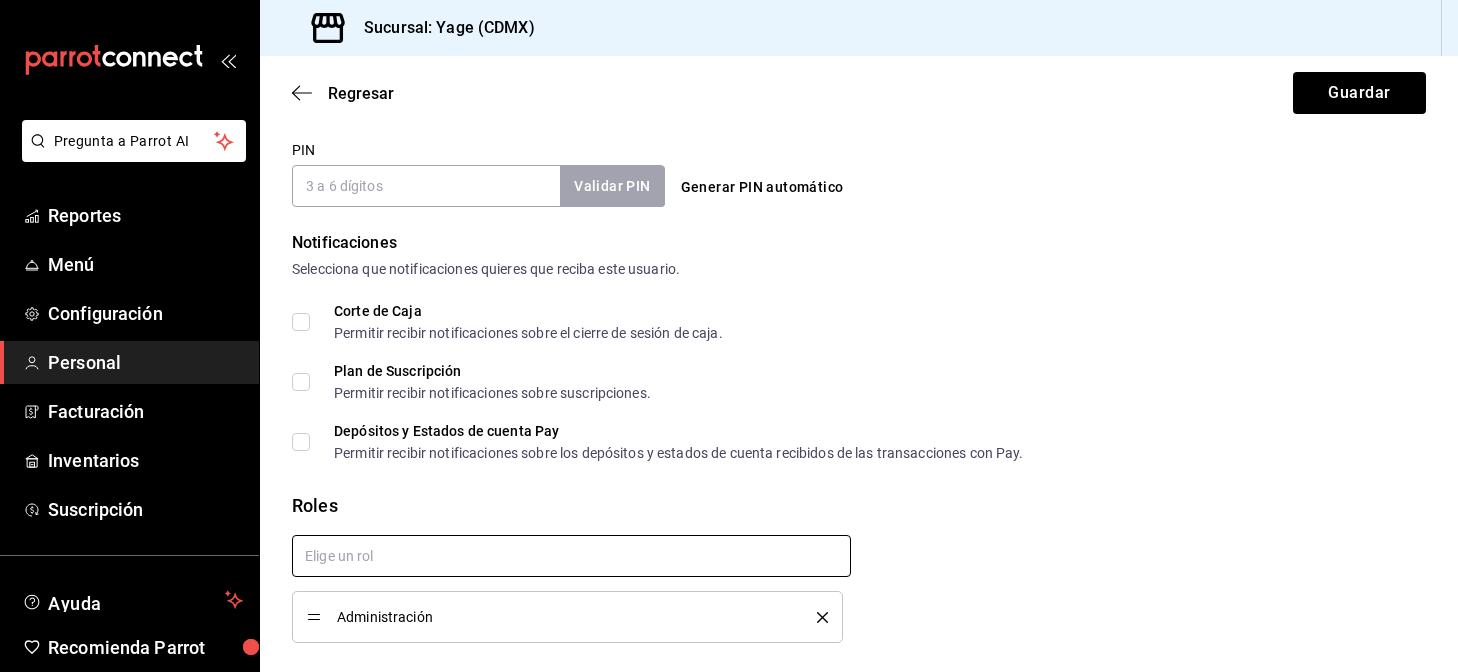 scroll, scrollTop: 926, scrollLeft: 0, axis: vertical 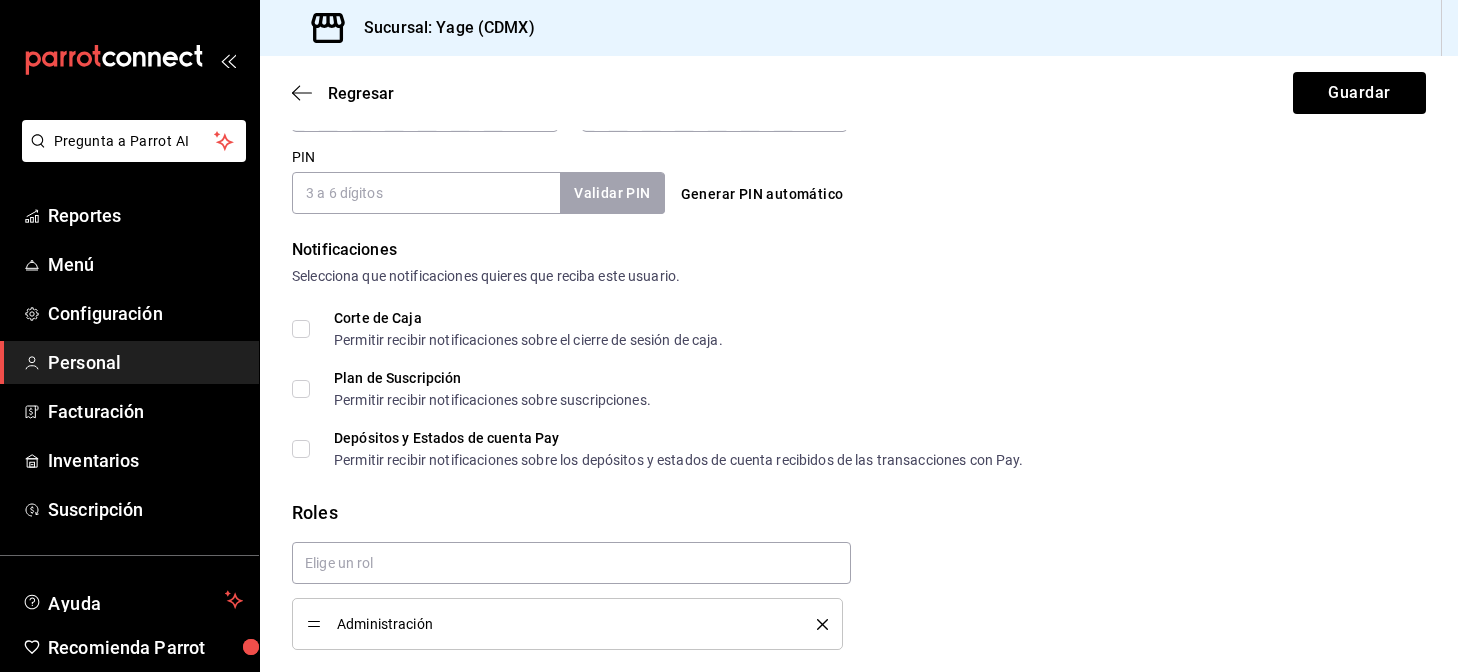 click on "Corte de Caja Permitir recibir notificaciones sobre el cierre de sesión de caja." at bounding box center [301, 329] 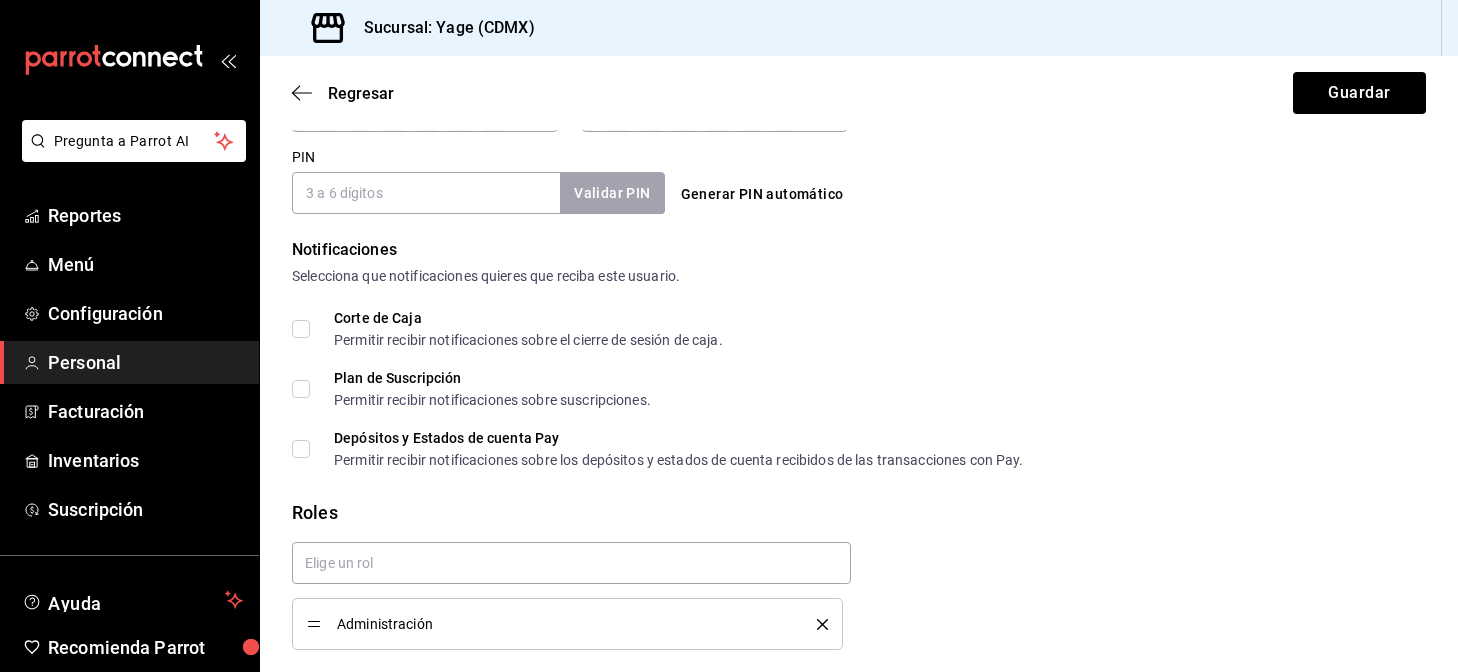 checkbox on "true" 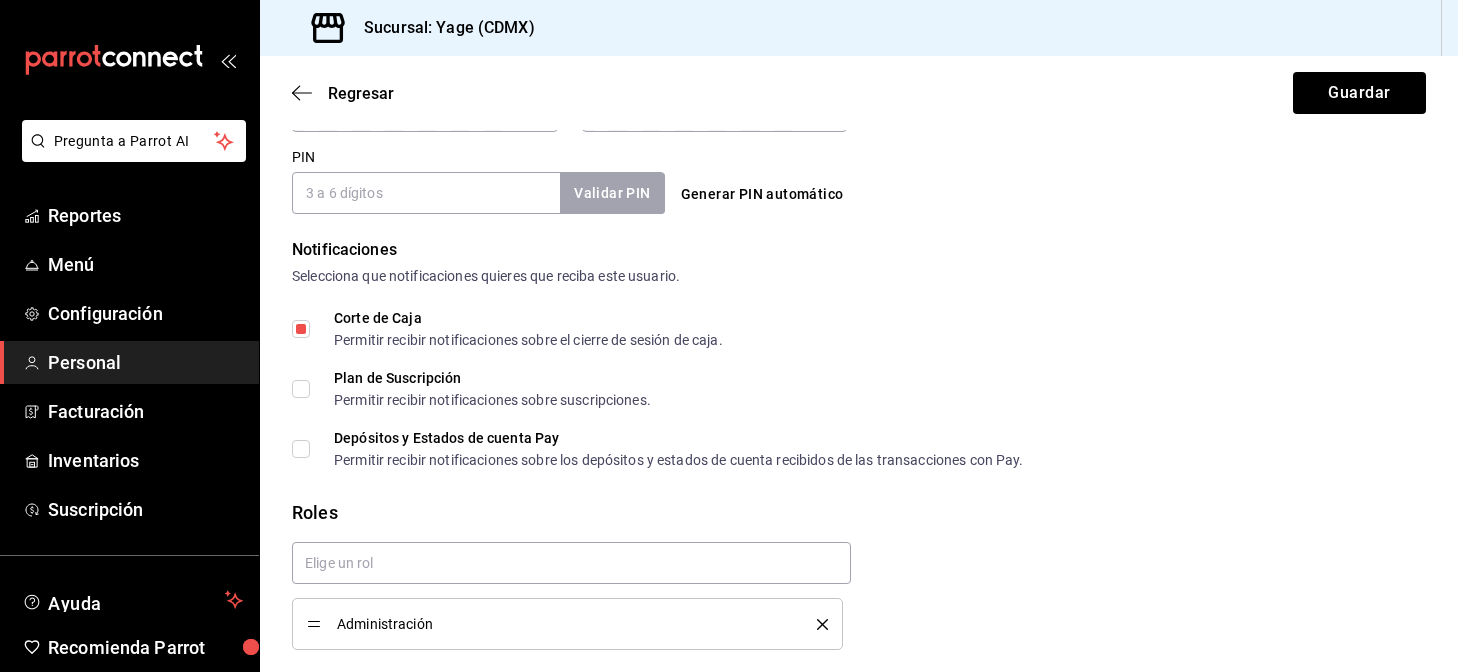 click on "Plan de Suscripción Permitir recibir notificaciones sobre suscripciones." at bounding box center (301, 389) 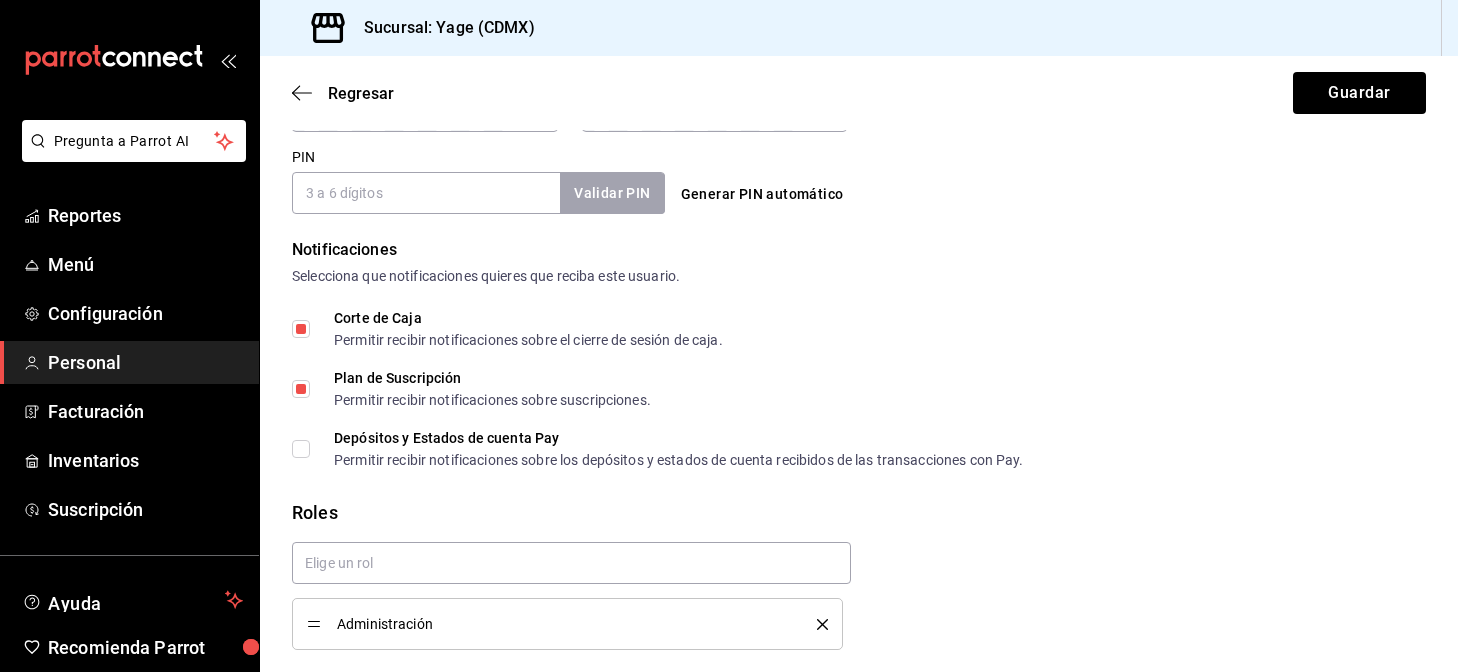 click on "Depósitos y Estados de cuenta Pay Permitir recibir notificaciones sobre los depósitos y estados de cuenta recibidos de las transacciones con Pay." at bounding box center [658, 449] 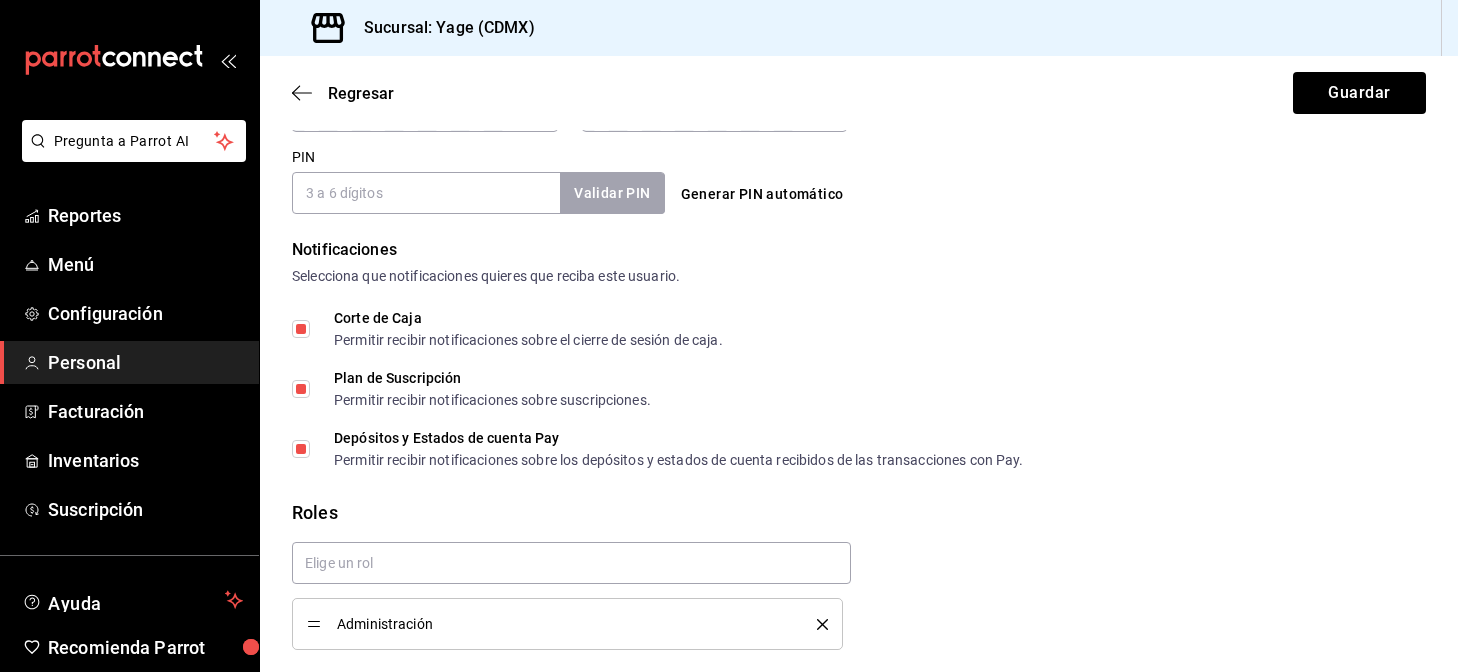 scroll, scrollTop: 992, scrollLeft: 0, axis: vertical 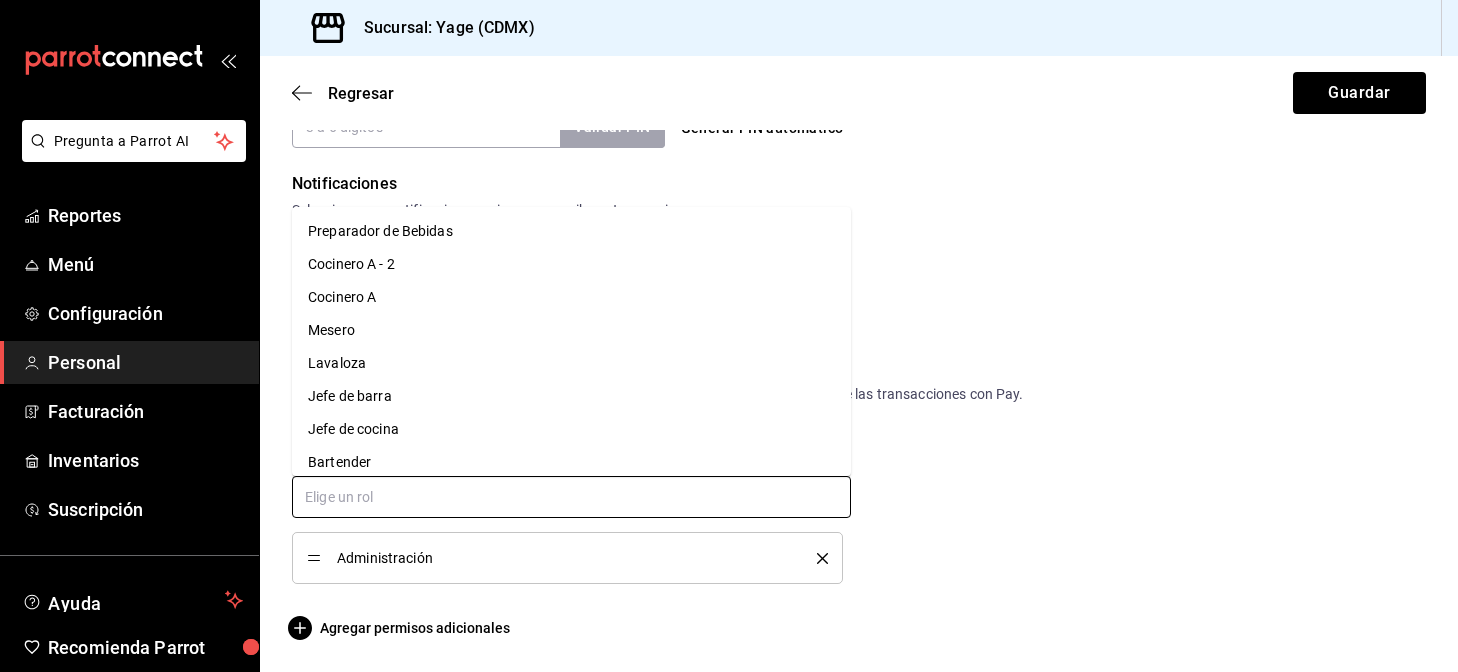 click at bounding box center [571, 497] 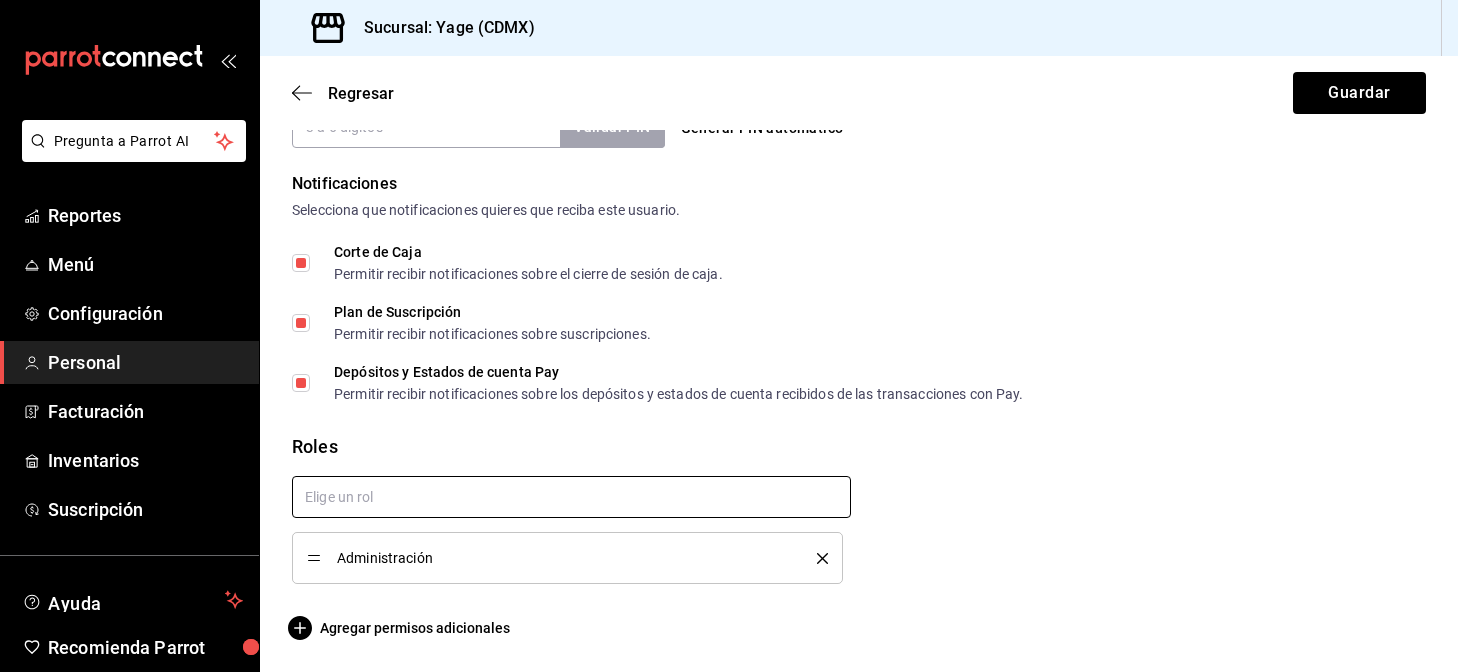 click at bounding box center (571, 497) 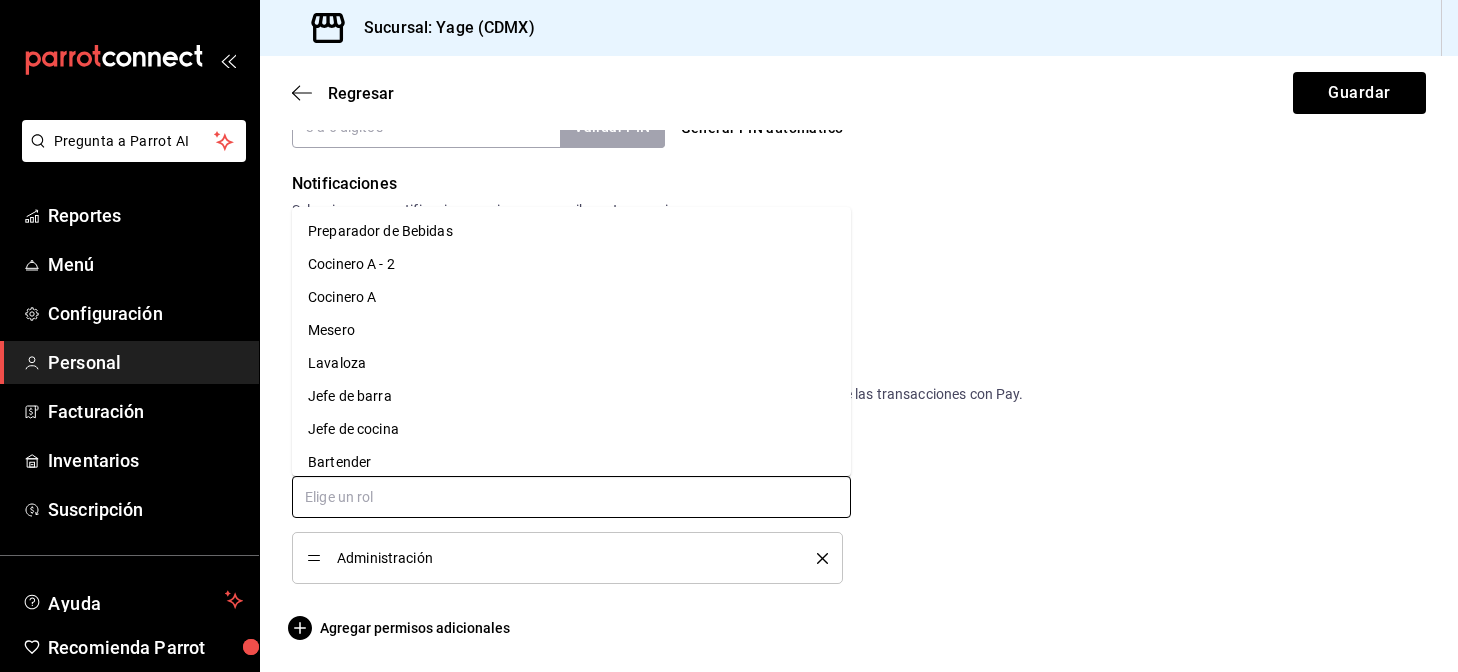 scroll, scrollTop: 110, scrollLeft: 0, axis: vertical 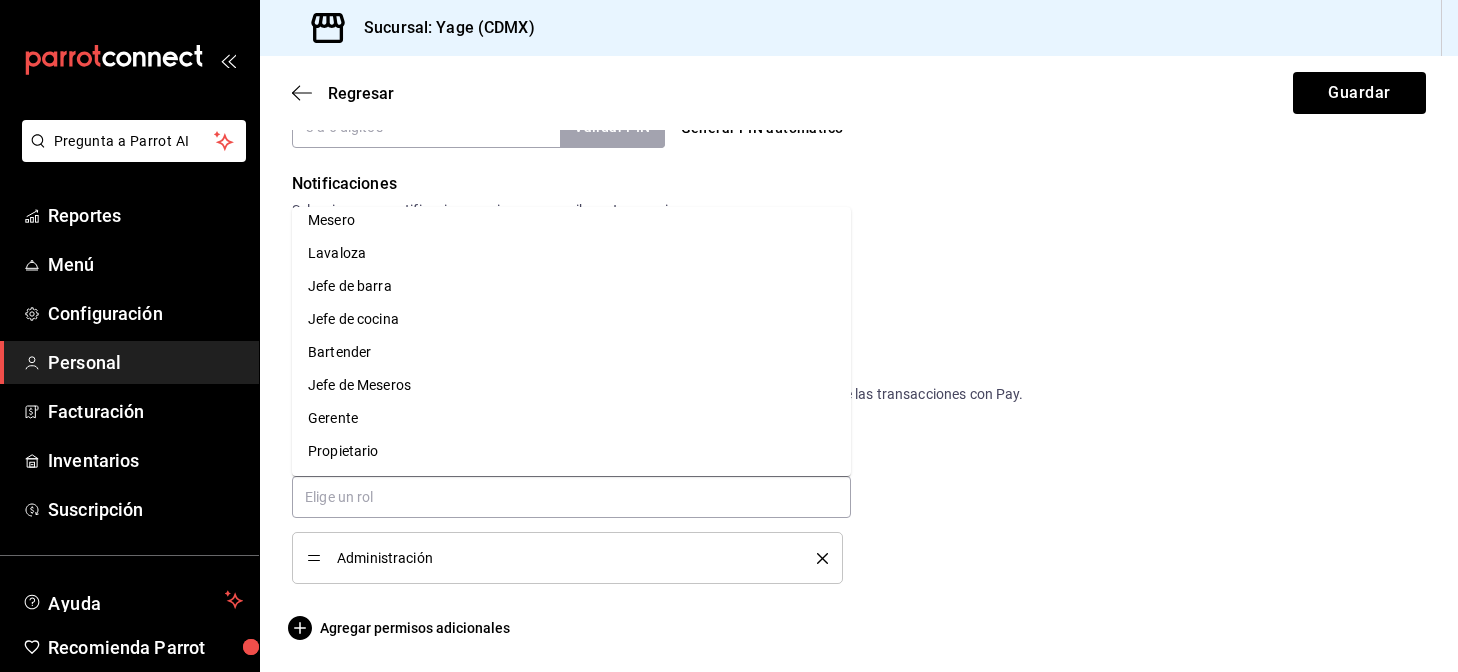 click on "Administración" at bounding box center [851, 522] 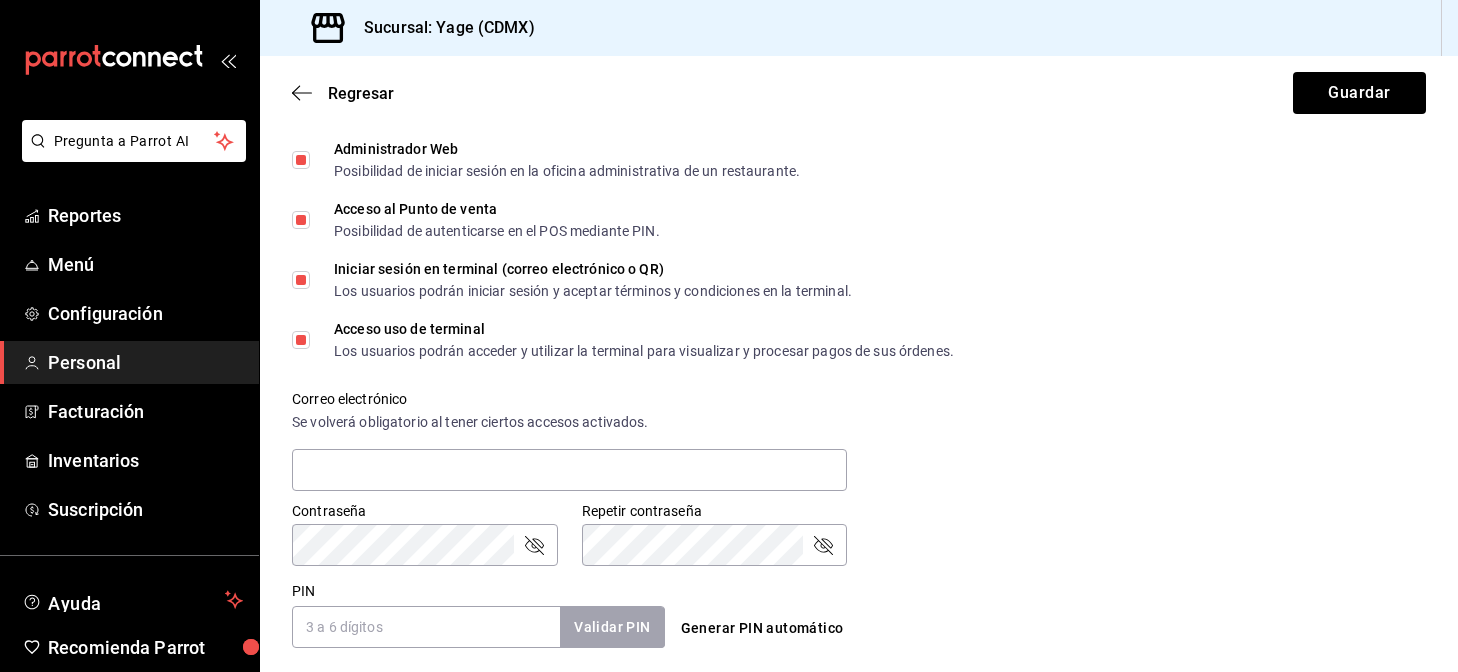 scroll, scrollTop: 0, scrollLeft: 0, axis: both 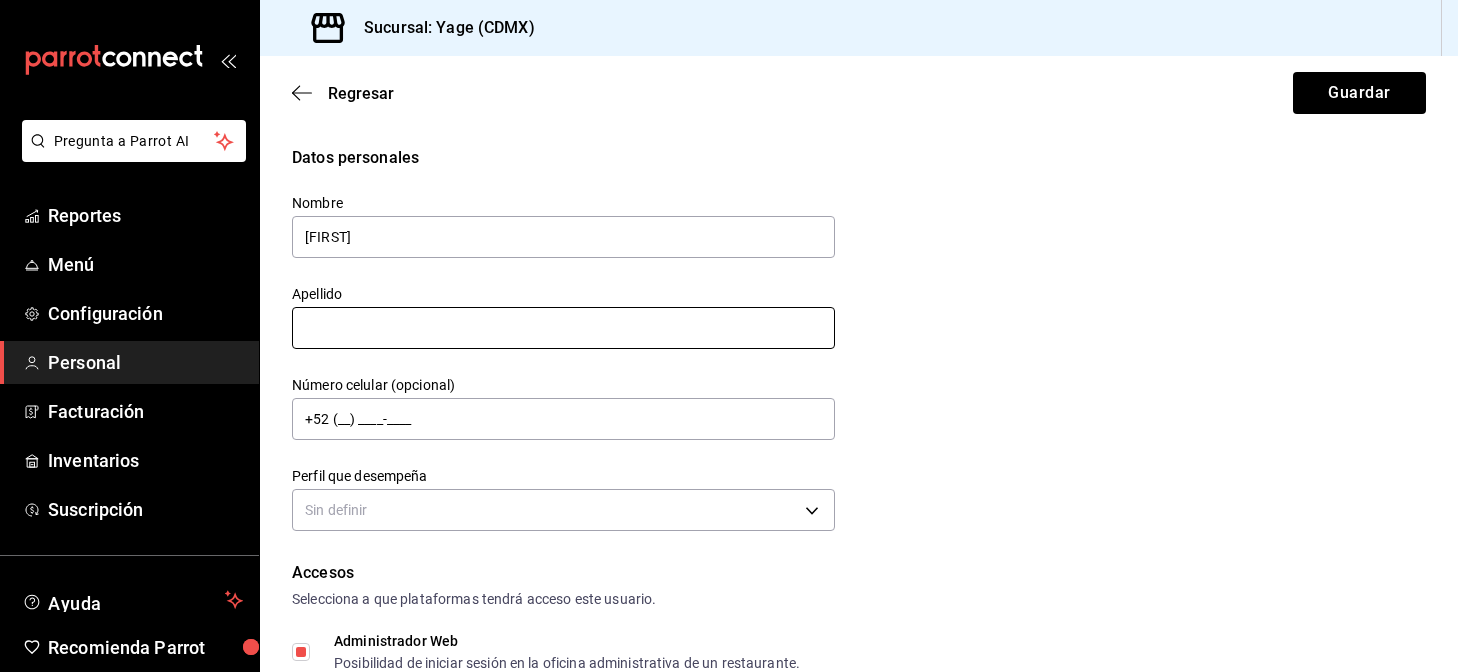 click at bounding box center [563, 328] 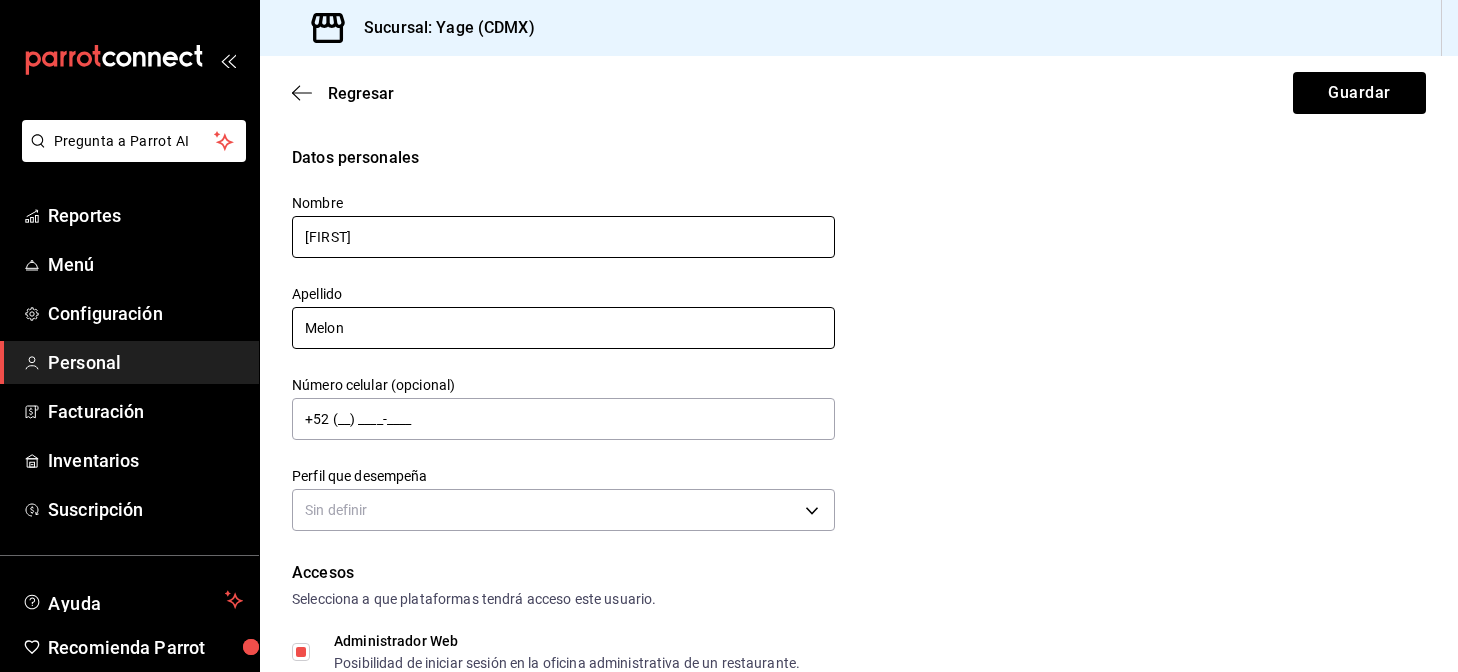 type on "Melon" 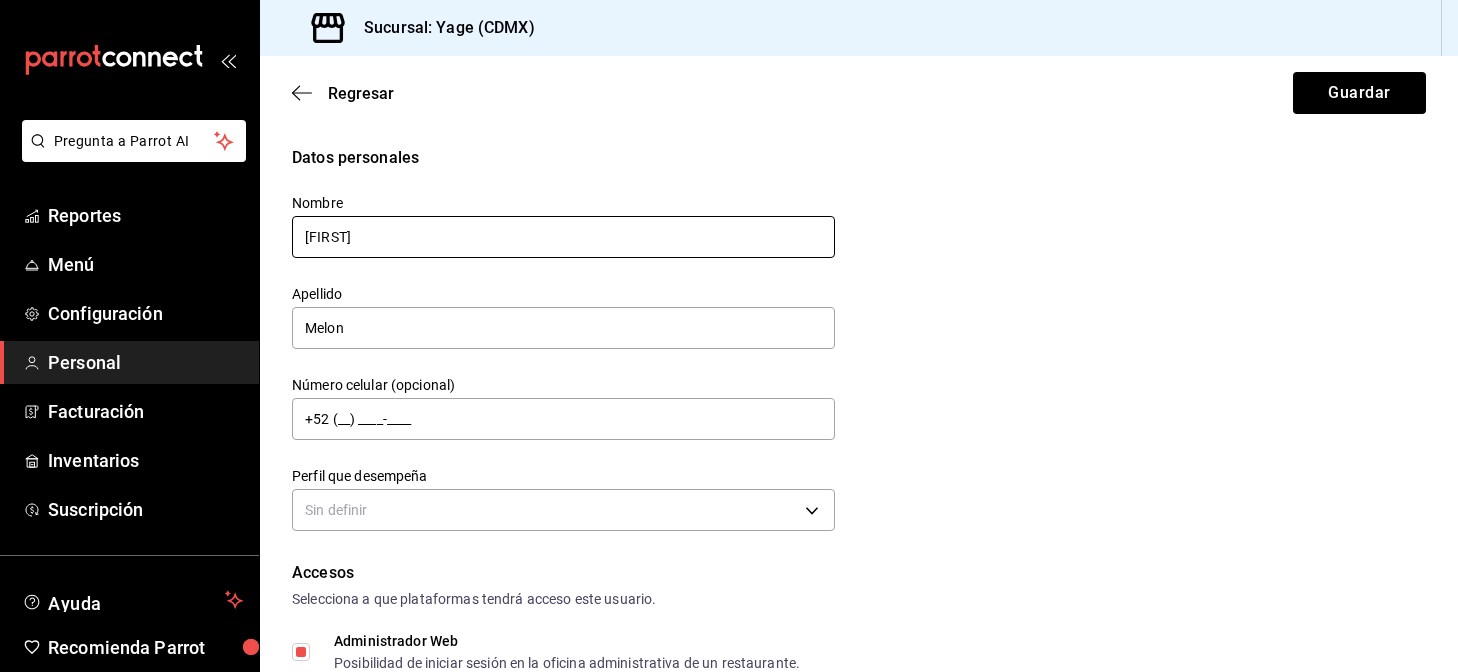 click on "[FIRST]" at bounding box center (563, 237) 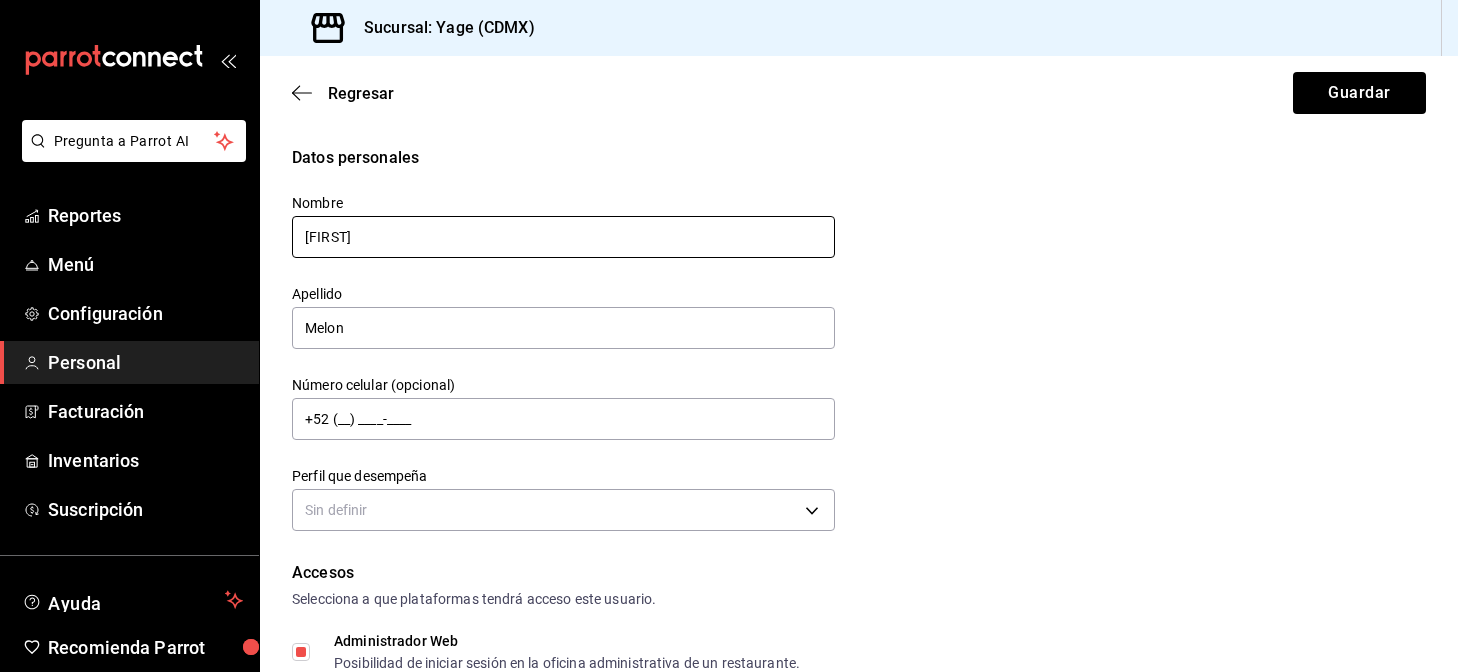 scroll, scrollTop: 278, scrollLeft: 0, axis: vertical 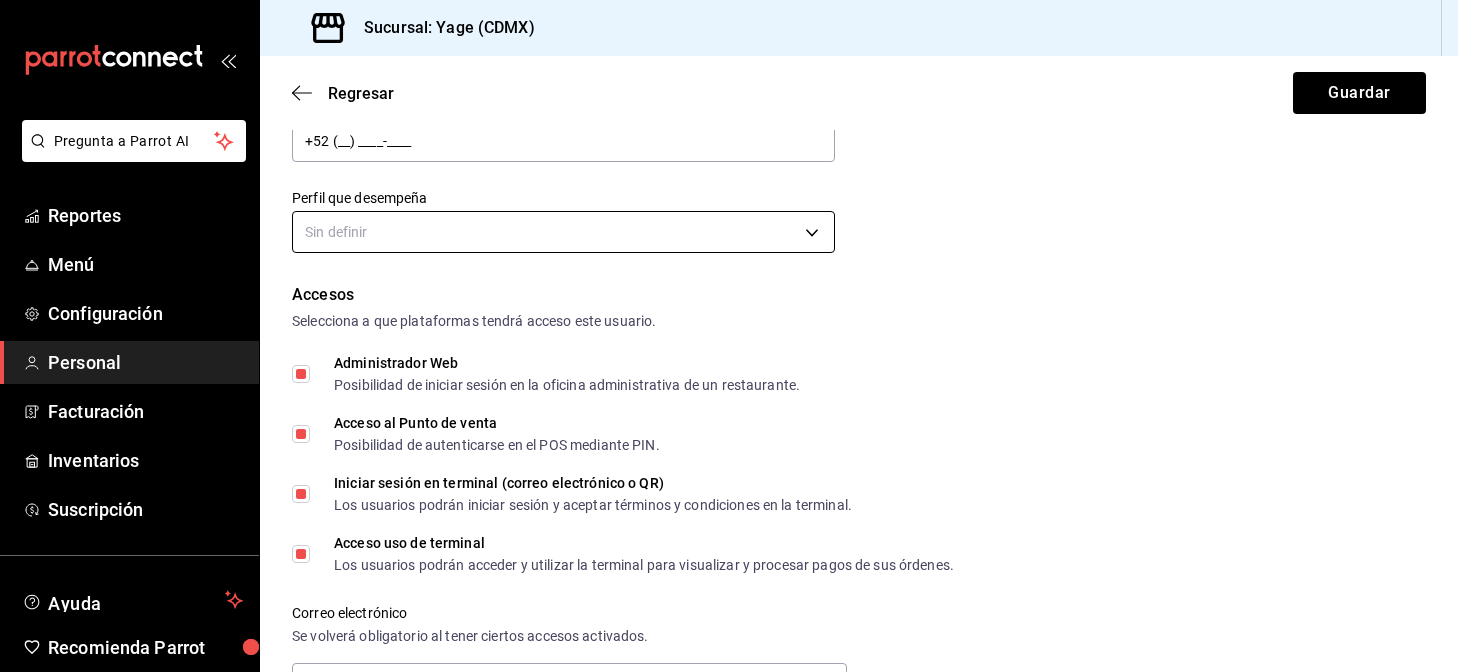 type on "[FIRST]" 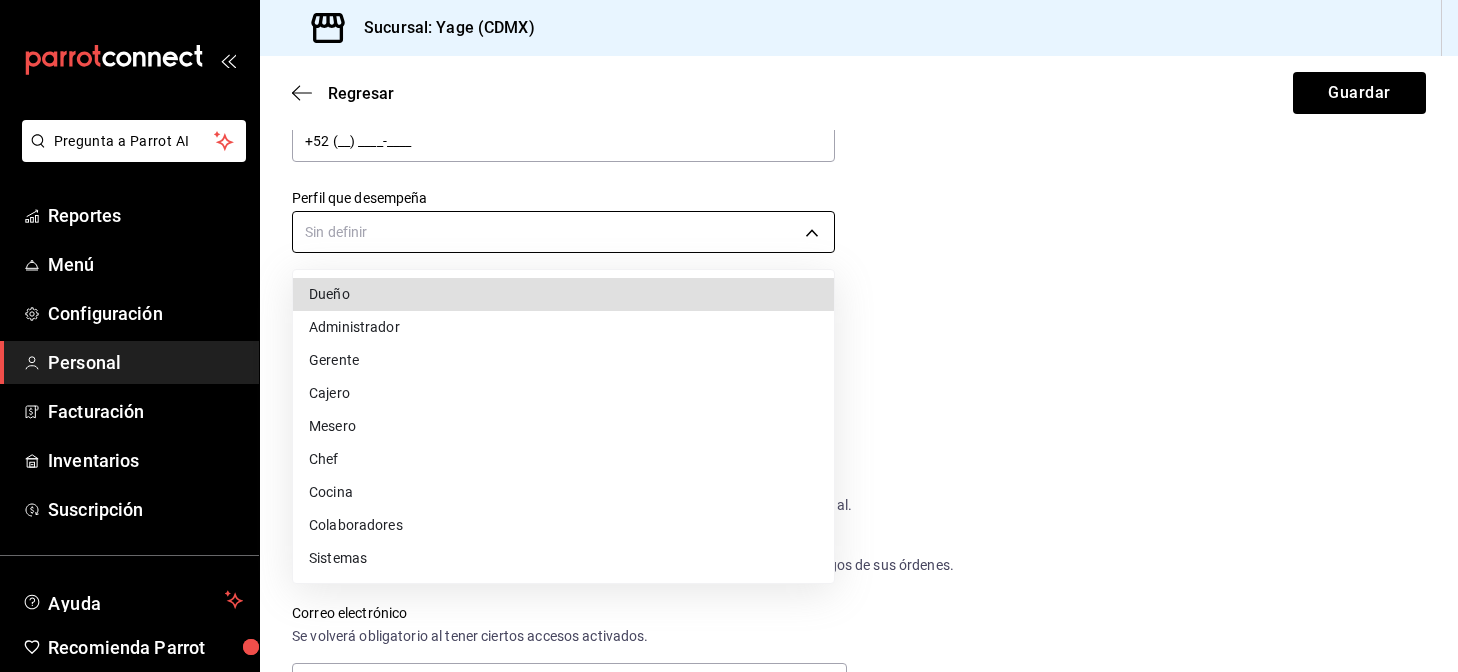 click on "Pregunta a Parrot AI Reportes   Menú   Configuración   Personal   Facturación   Inventarios   Suscripción   Ayuda Recomienda Parrot   [FIRST] [LAST]   Sugerir nueva función   Sucursal: Yage (CDMX) Regresar Guardar Datos personales Nombre [FIRST] Apellido [LAST] Número celular (opcional) +52 ([PHONE]) [PHONE]-[PHONE] Perfil que desempeña Sin definir Accesos Selecciona a que plataformas tendrá acceso este usuario. Administrador Web Posibilidad de iniciar sesión en la oficina administrativa de un restaurante.  Acceso al Punto de venta Posibilidad de autenticarse en el POS mediante PIN.  Iniciar sesión en terminal (correo electrónico o QR) Los usuarios podrán iniciar sesión y aceptar términos y condiciones en la terminal. Acceso uso de terminal Los usuarios podrán acceder y utilizar la terminal para visualizar y procesar pagos de sus órdenes. Correo electrónico Se volverá obligatorio al tener ciertos accesos activados. Contraseña Contraseña Repetir contraseña Repetir contraseña PIN Validar PIN ​" at bounding box center [729, 336] 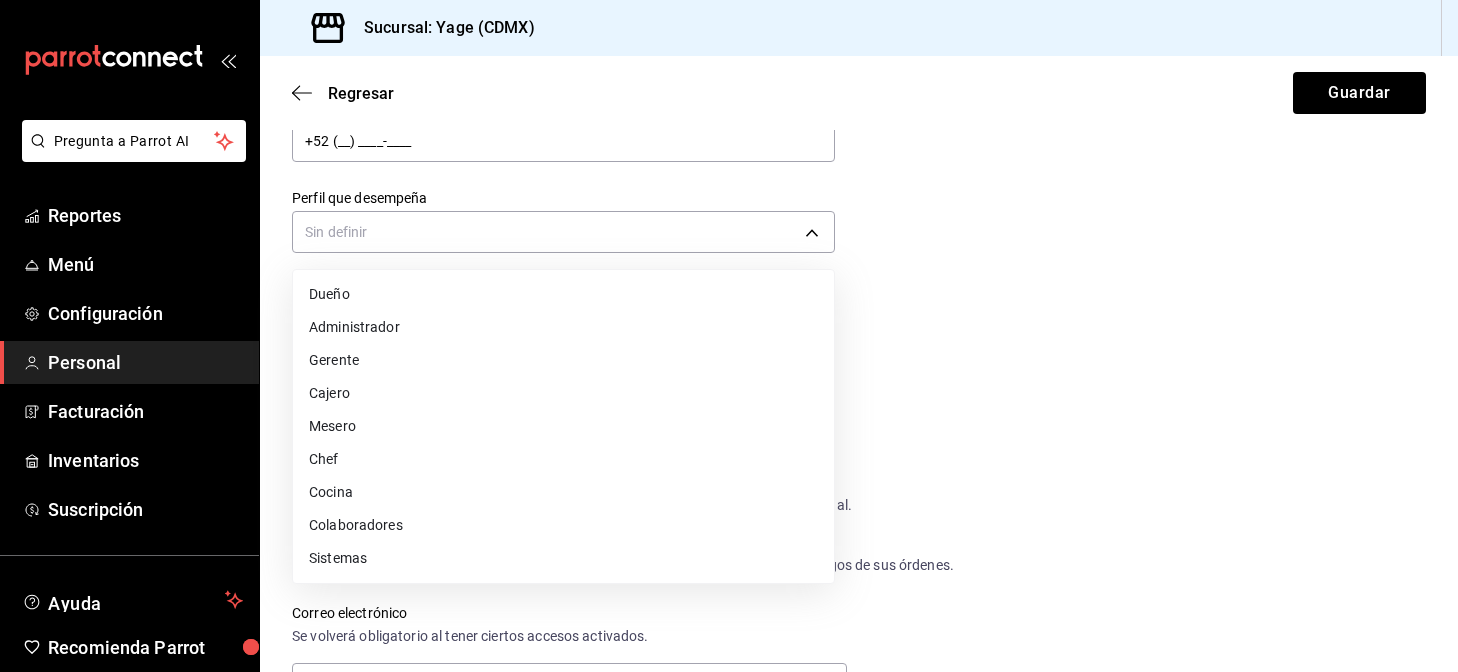click on "Administrador" at bounding box center [563, 327] 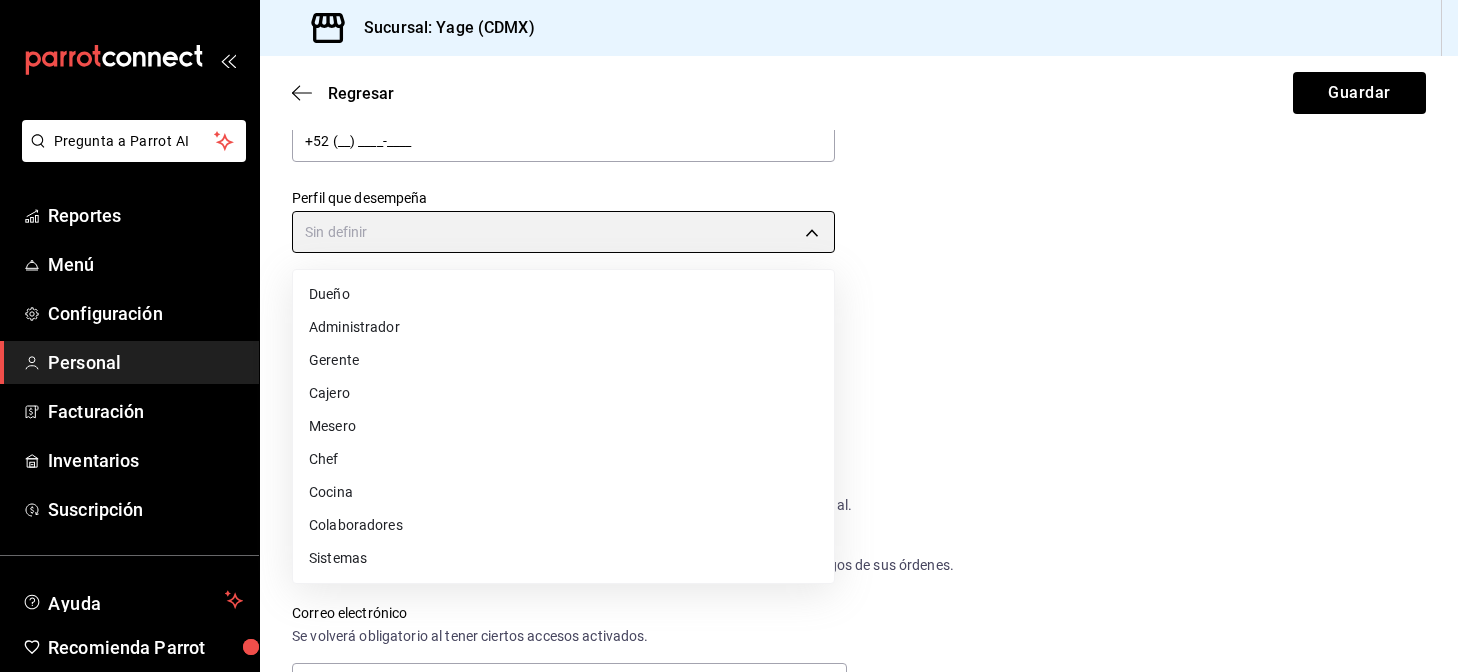 type on "ADMIN" 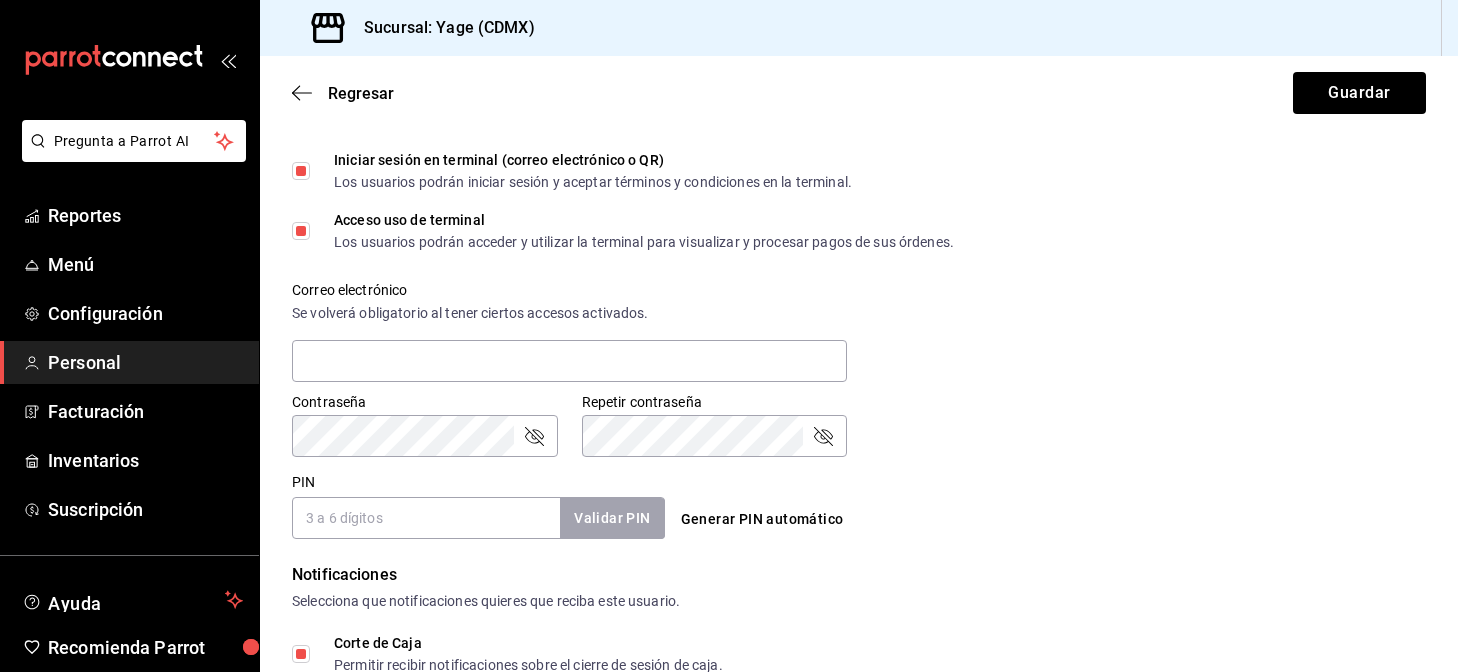 scroll, scrollTop: 656, scrollLeft: 0, axis: vertical 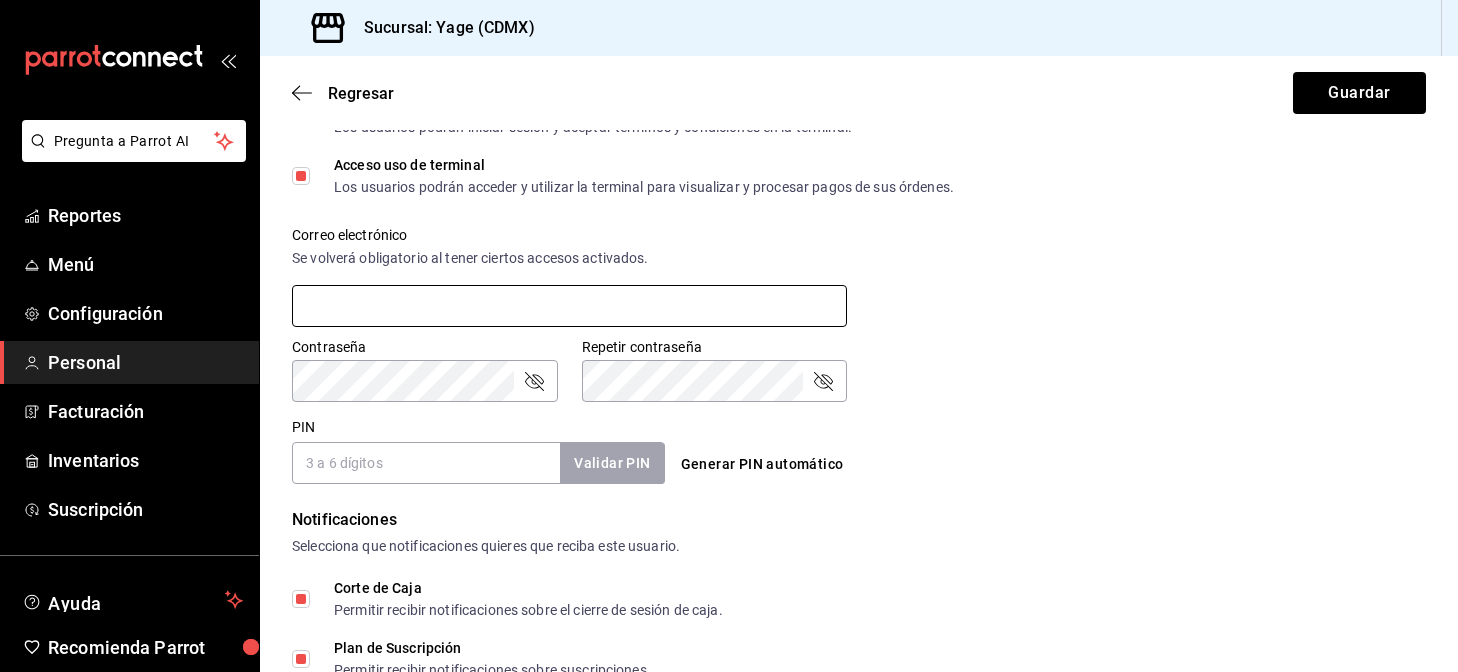 click at bounding box center [569, 306] 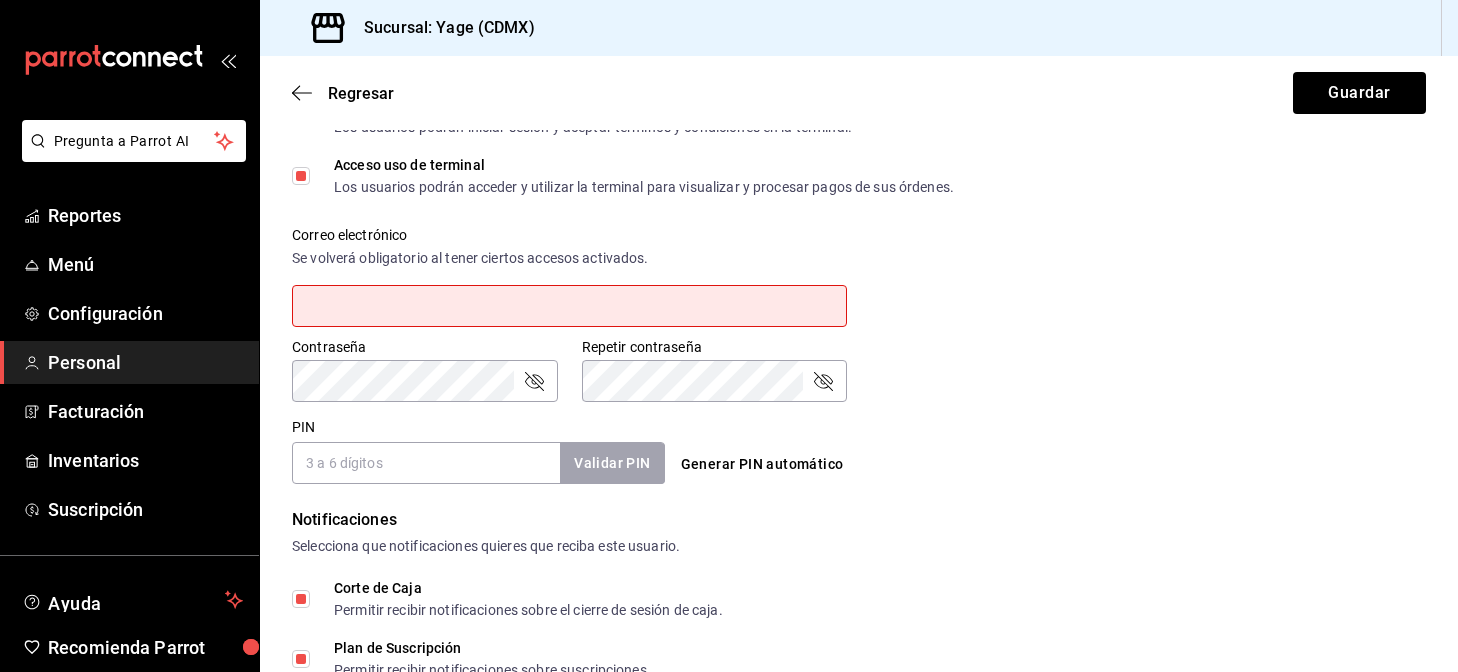 click on "Correo electrónico Se volverá obligatorio al tener ciertos accesos activados." at bounding box center [847, 266] 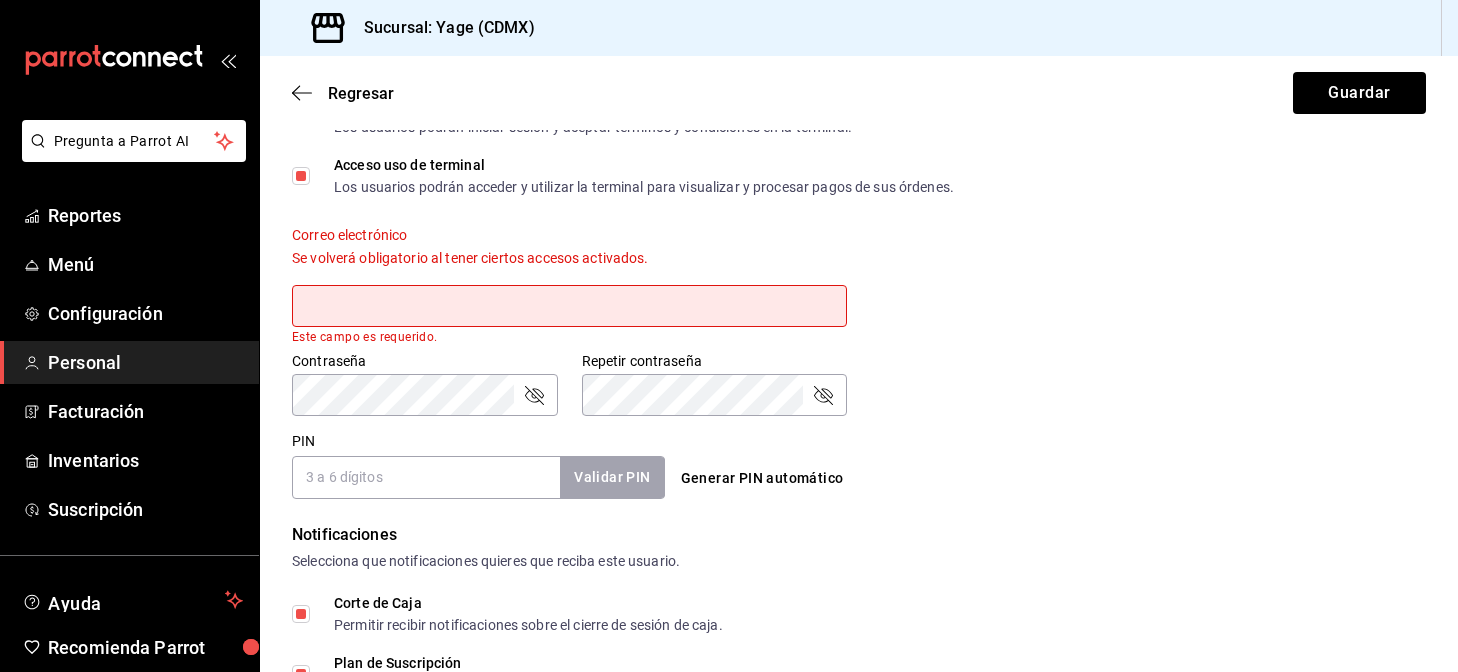 click at bounding box center (569, 306) 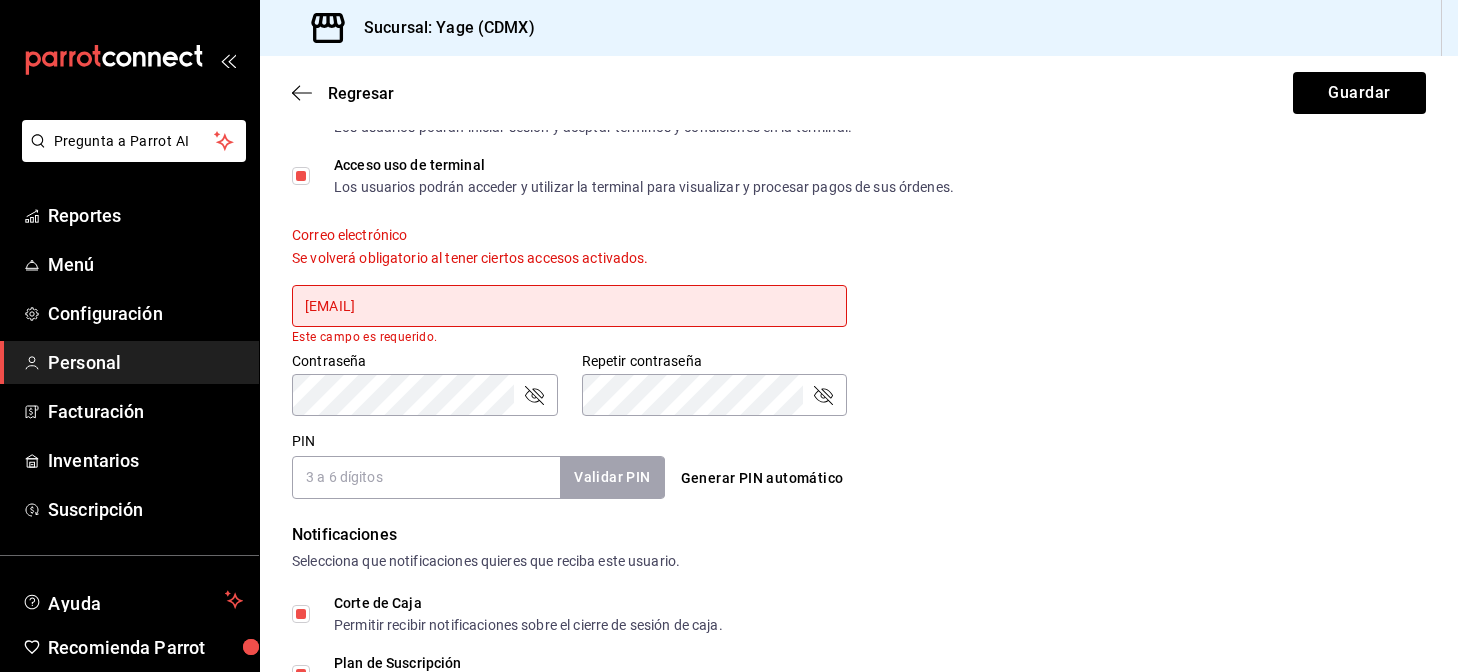 click on "PIN Validar PIN ​ Generar PIN automático" at bounding box center [855, 461] 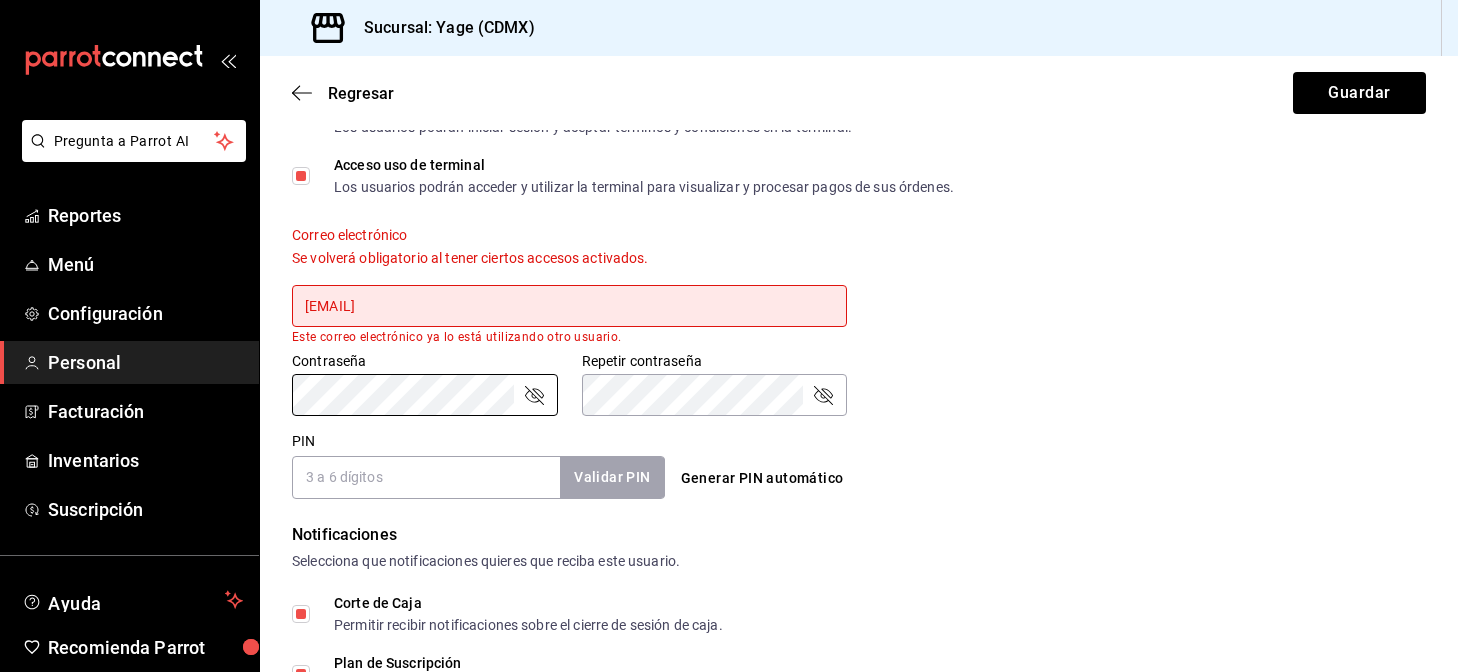 click on "Contraseña Contraseña Repetir contraseña Repetir contraseña" at bounding box center (847, 372) 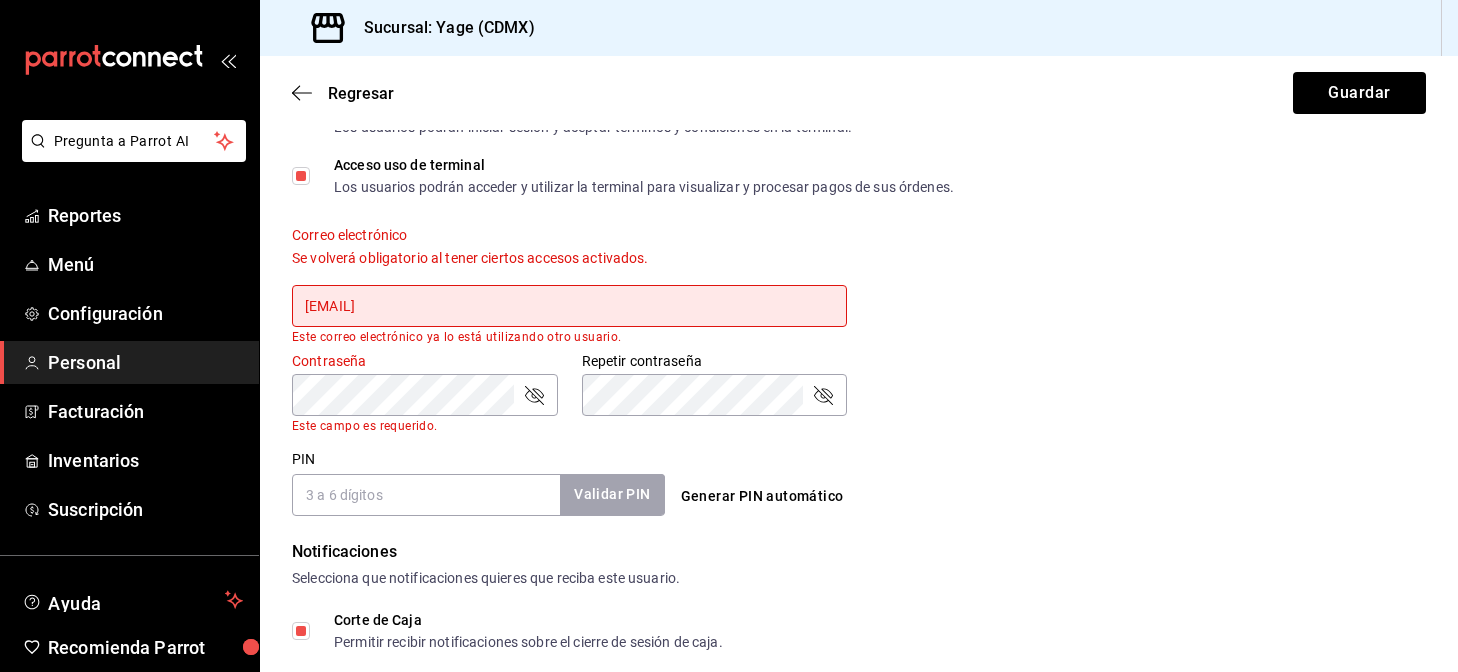 type 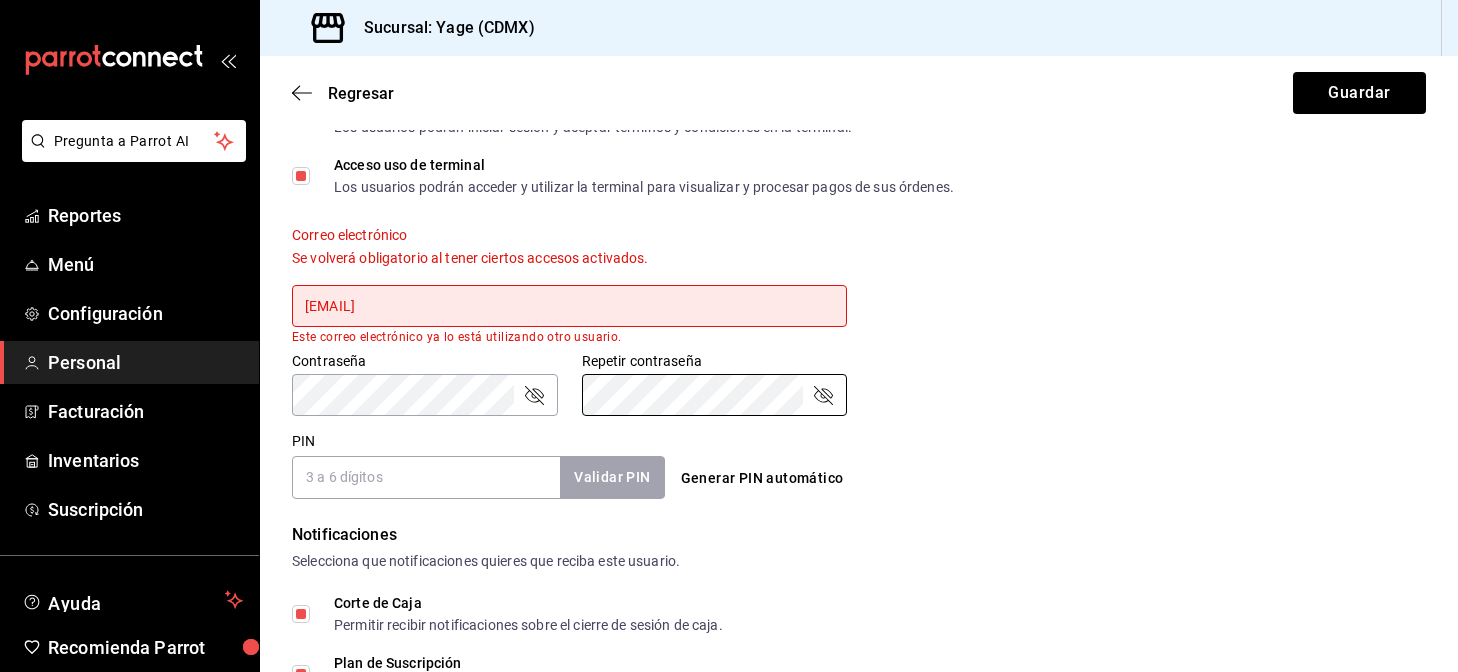 click 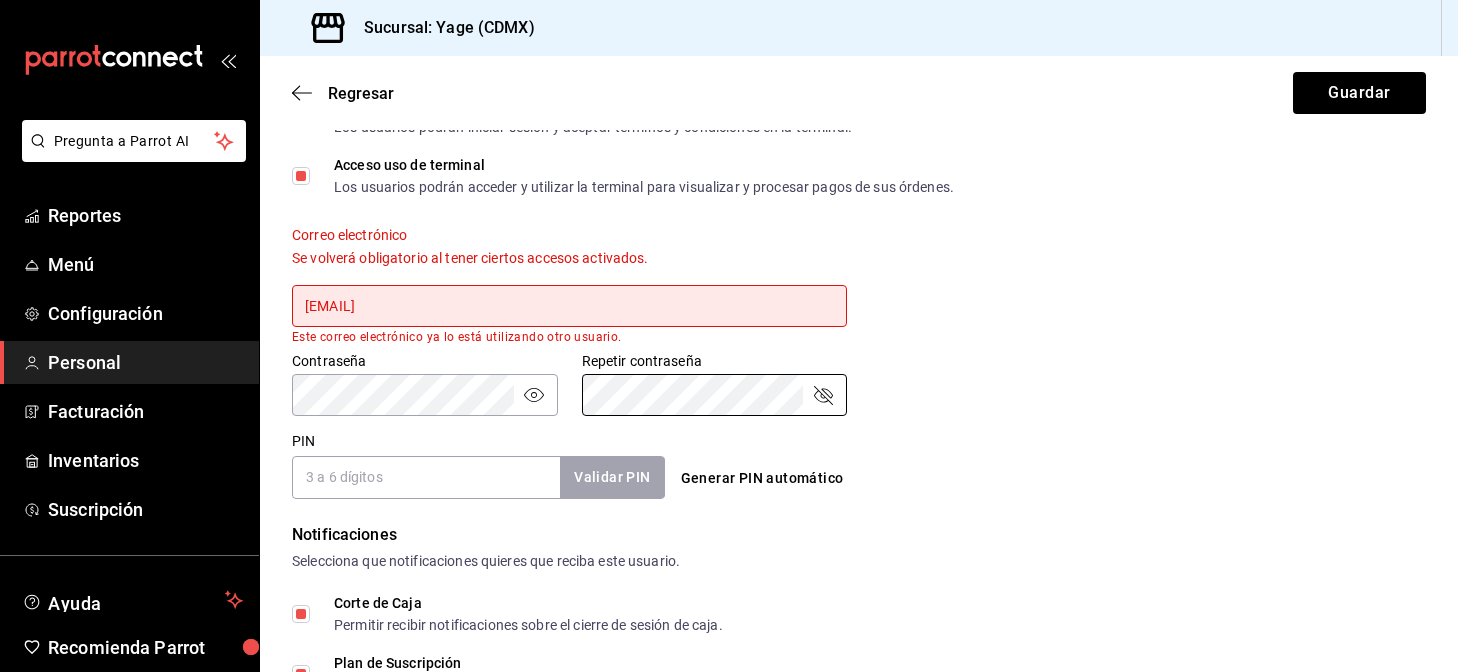 click 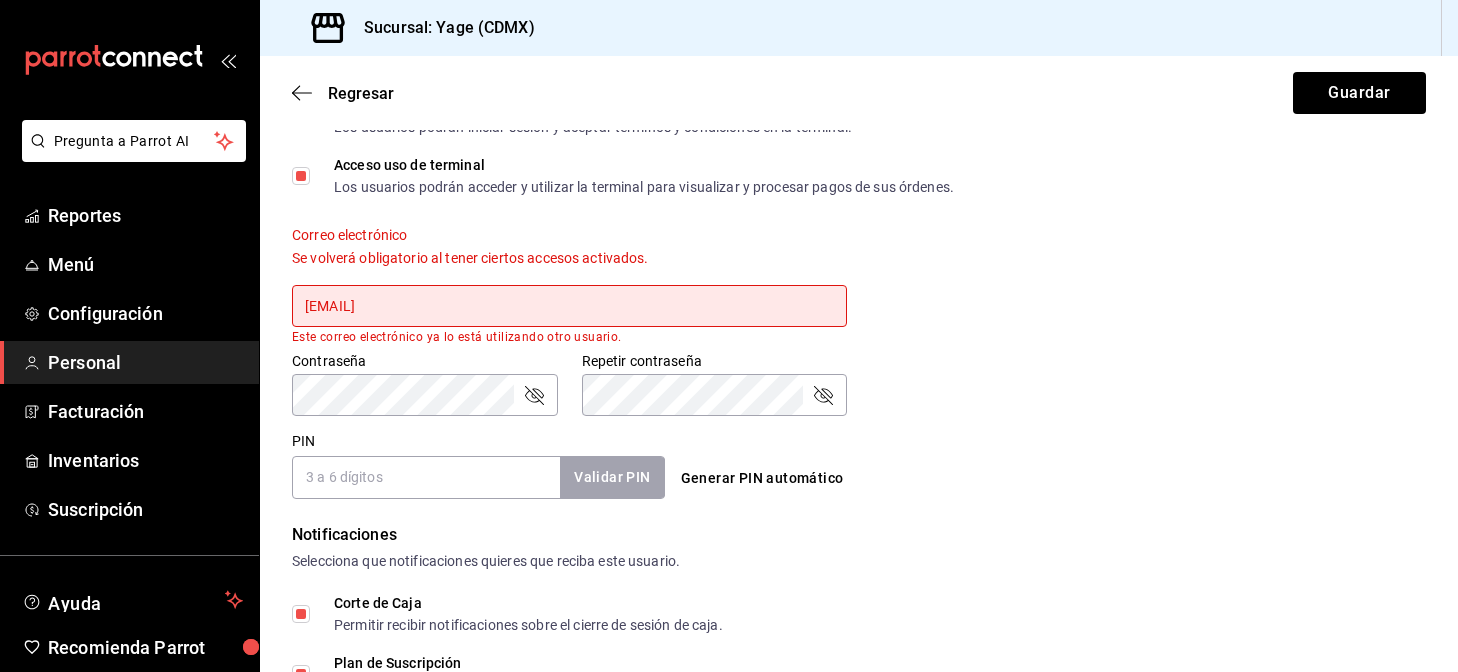 click 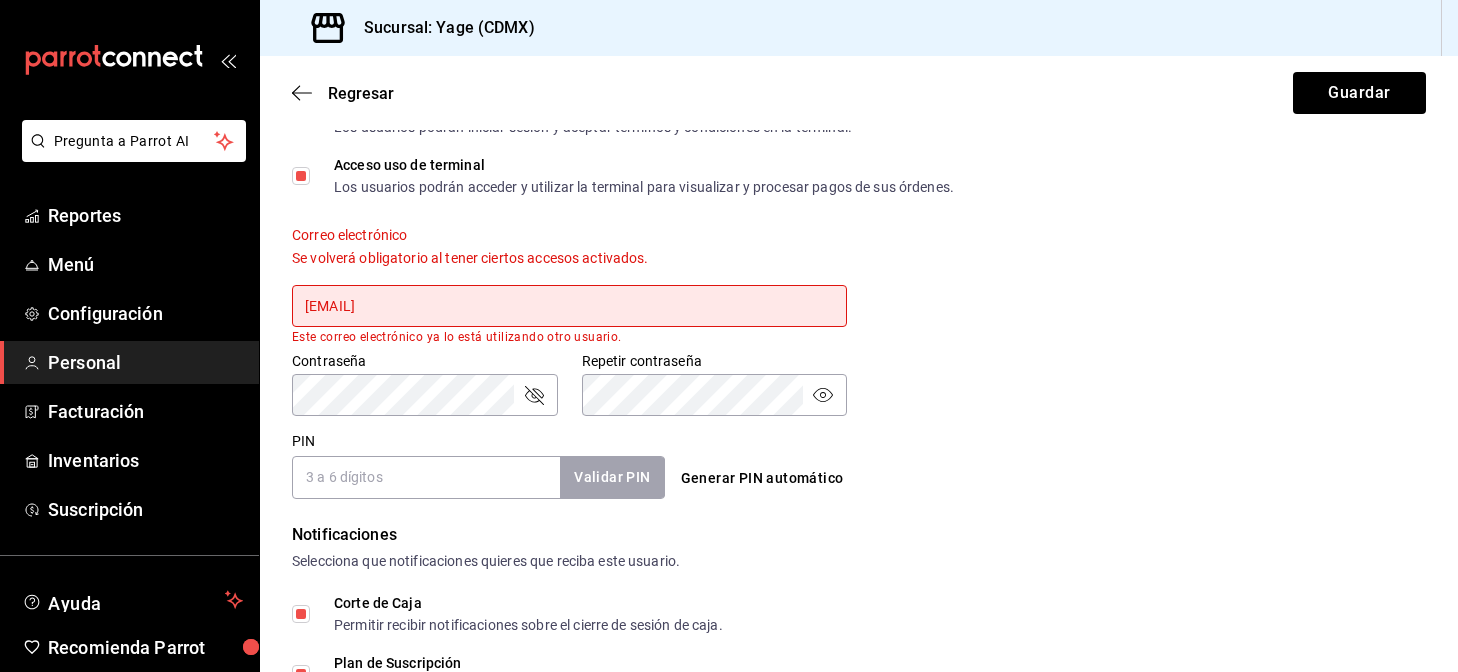 click 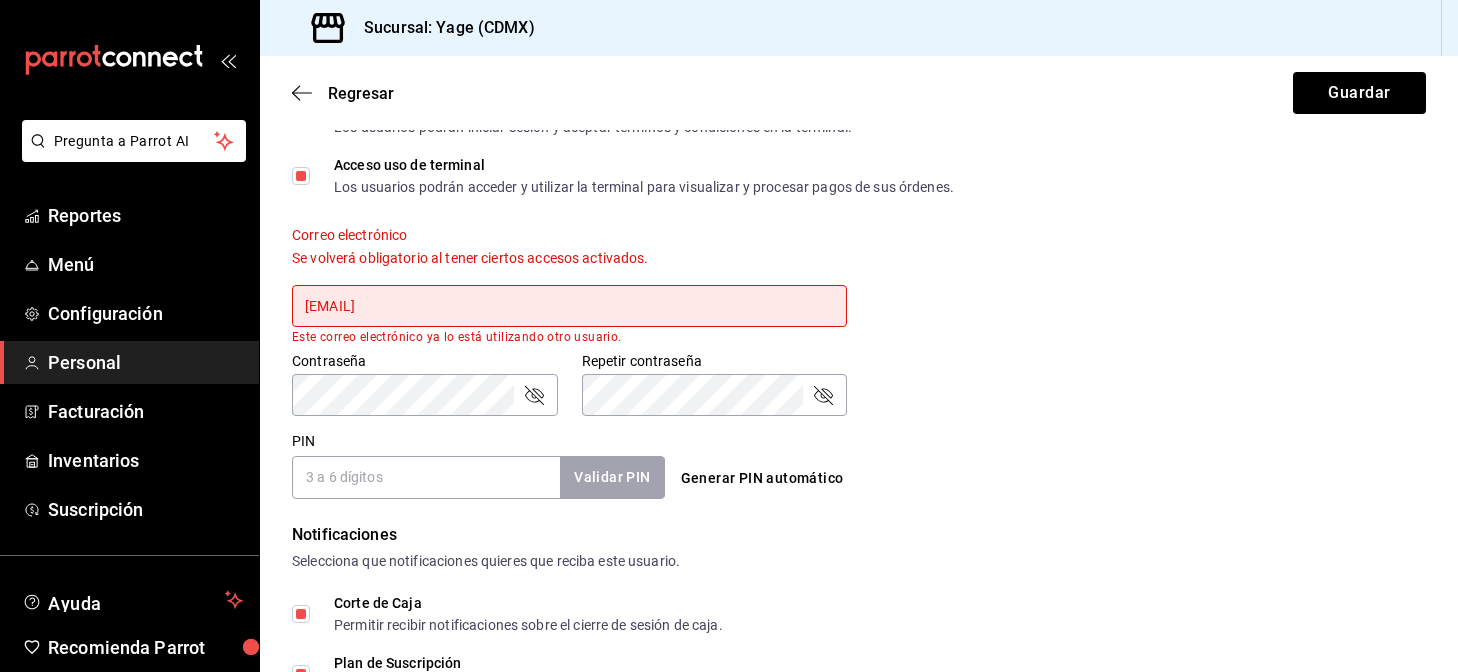 click 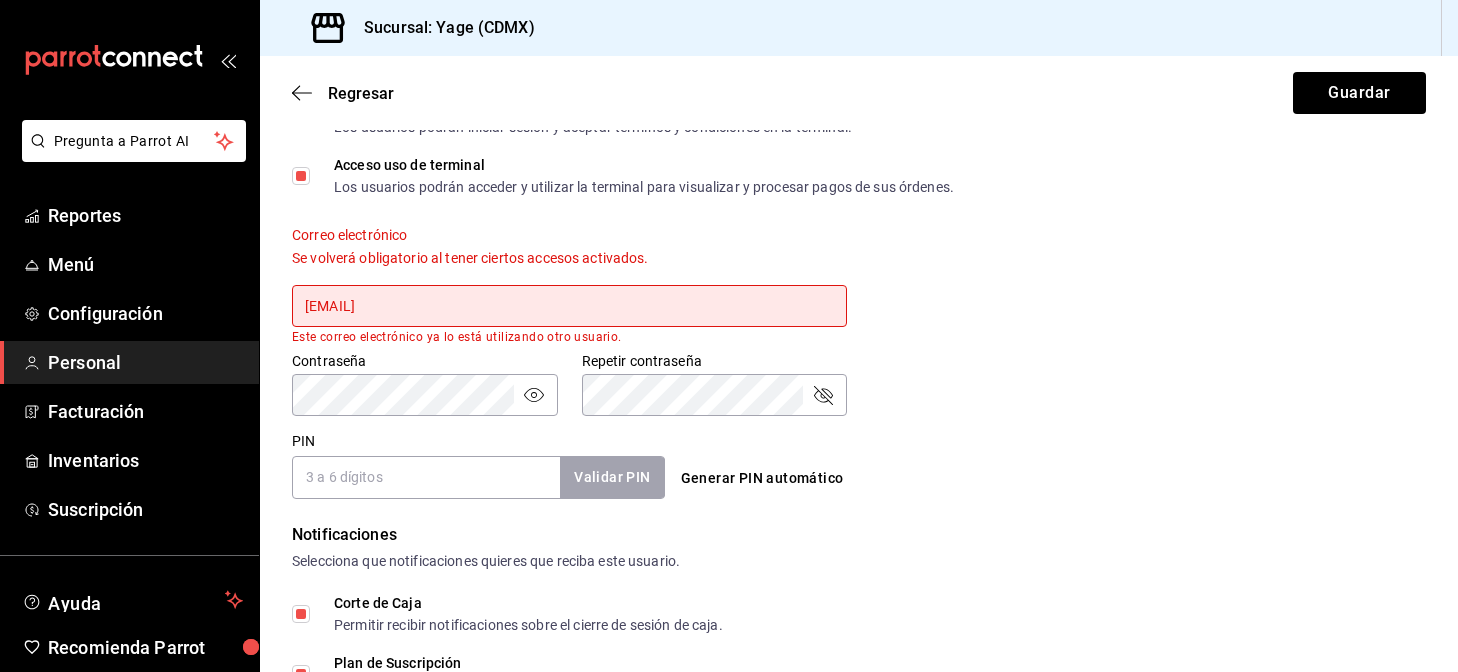 click 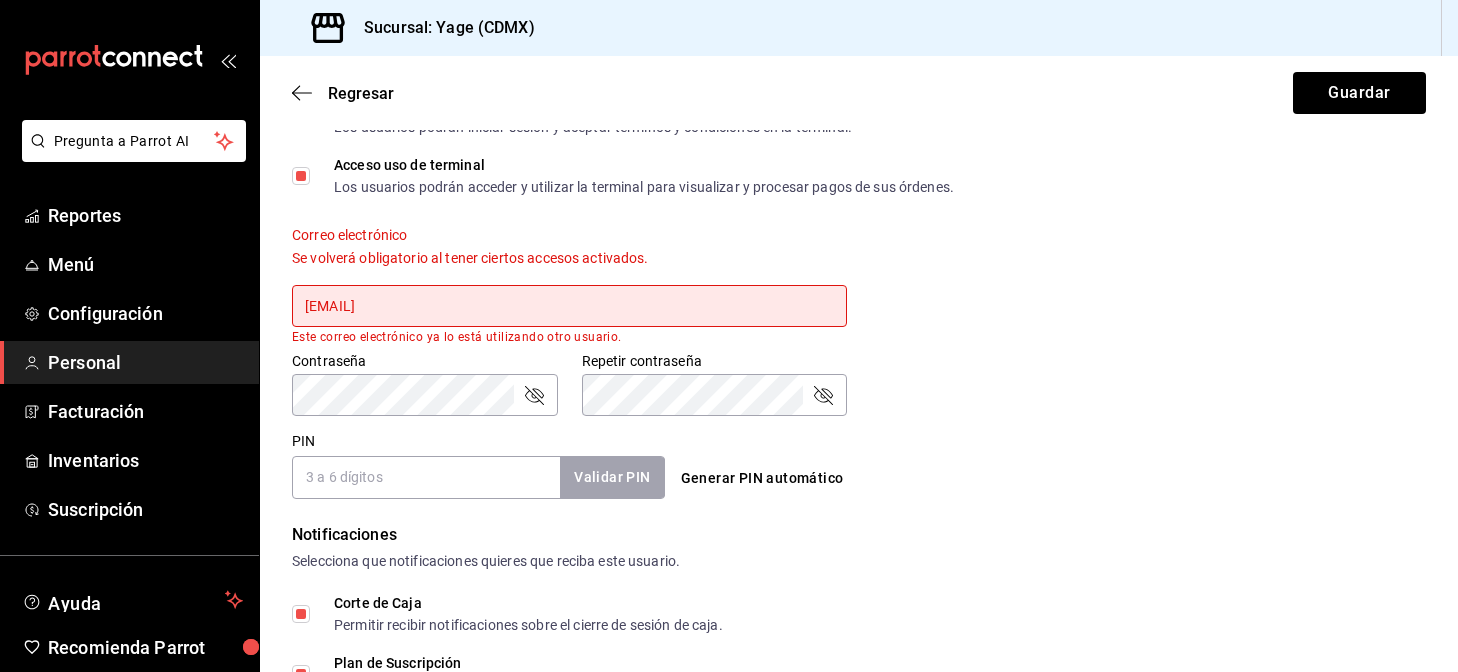 click 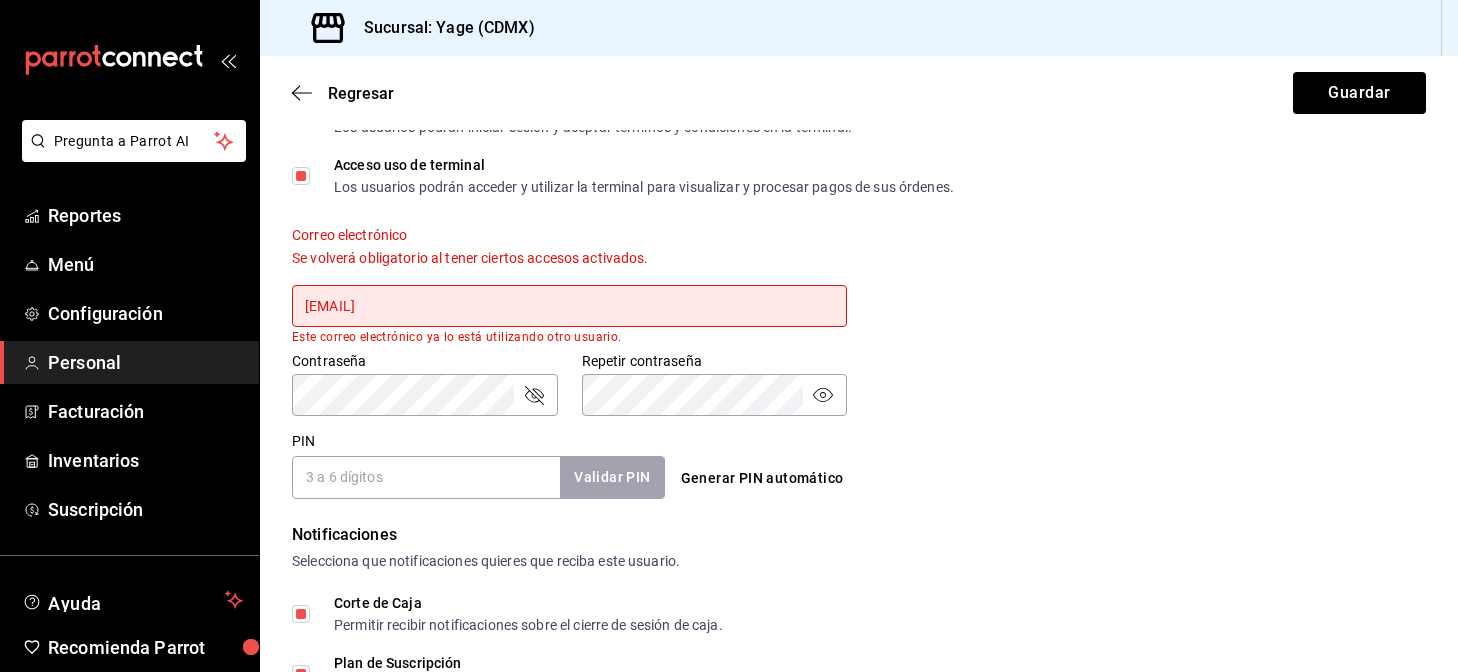 click 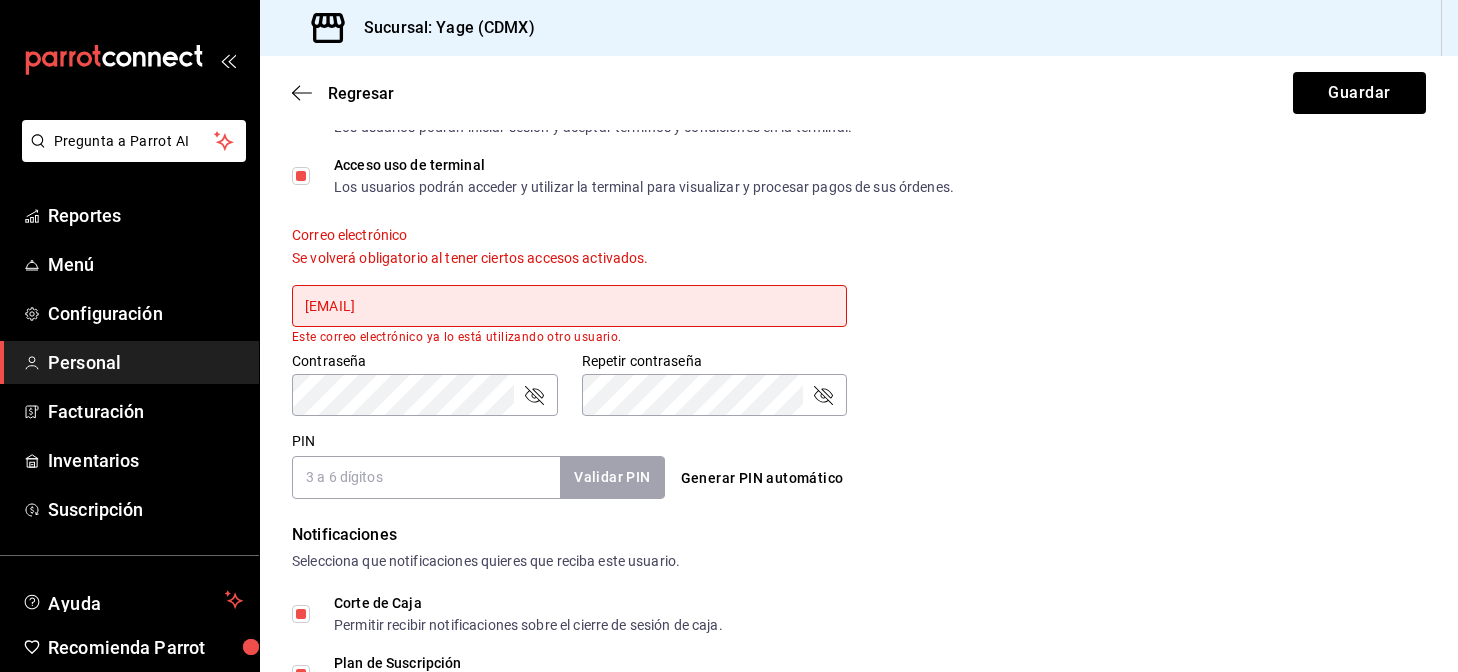 click on "Accesos Selecciona a que plataformas tendrá acceso este usuario. Administrador Web Posibilidad de iniciar sesión en la oficina administrativa de un restaurante.  Acceso al Punto de venta Posibilidad de autenticarse en el POS mediante PIN.  Iniciar sesión en terminal (correo electrónico o QR) Los usuarios podrán iniciar sesión y aceptar términos y condiciones en la terminal. Acceso uso de terminal Los usuarios podrán acceder y utilizar la terminal para visualizar y procesar pagos de sus órdenes. Correo electrónico Se volverá obligatorio al tener ciertos accesos activados. [EMAIL] Este correo electrónico ya lo está utilizando otro usuario. Contraseña Contraseña Repetir contraseña Repetir contraseña PIN Validar PIN ​ Generar PIN automático" at bounding box center (859, 202) 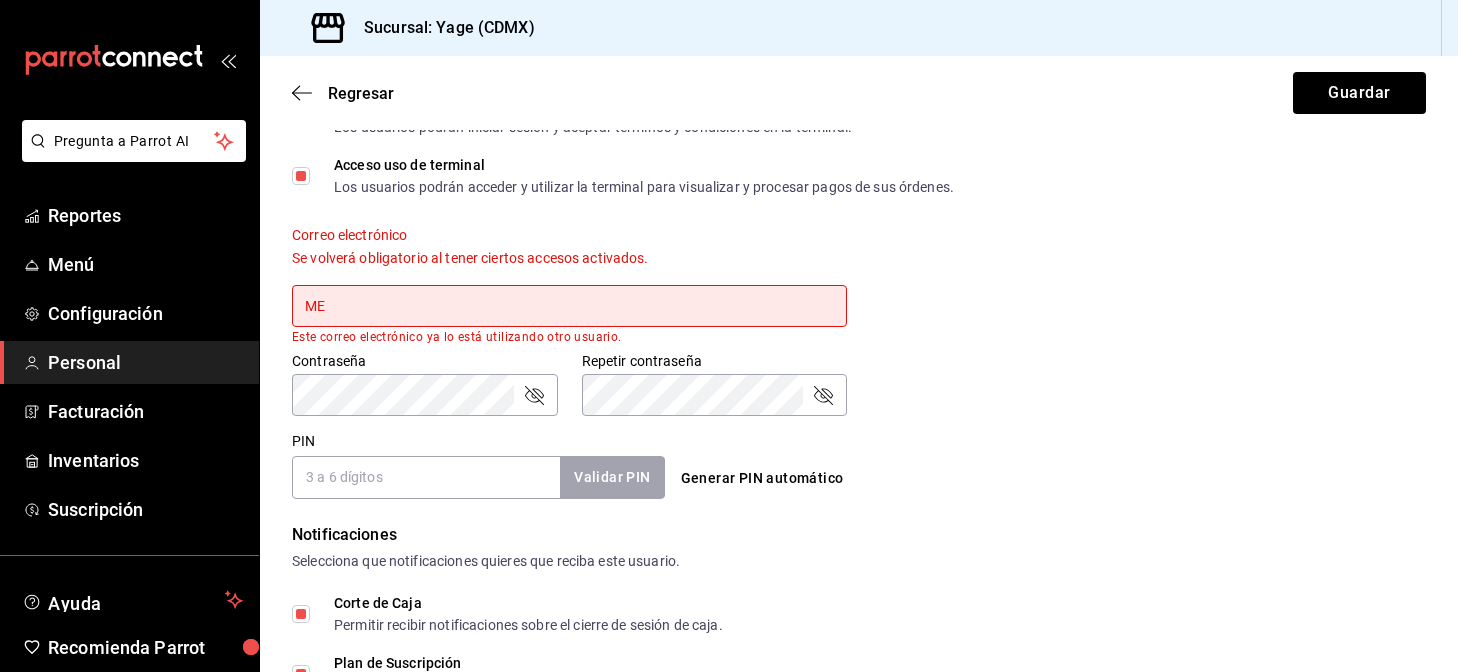 type on "M" 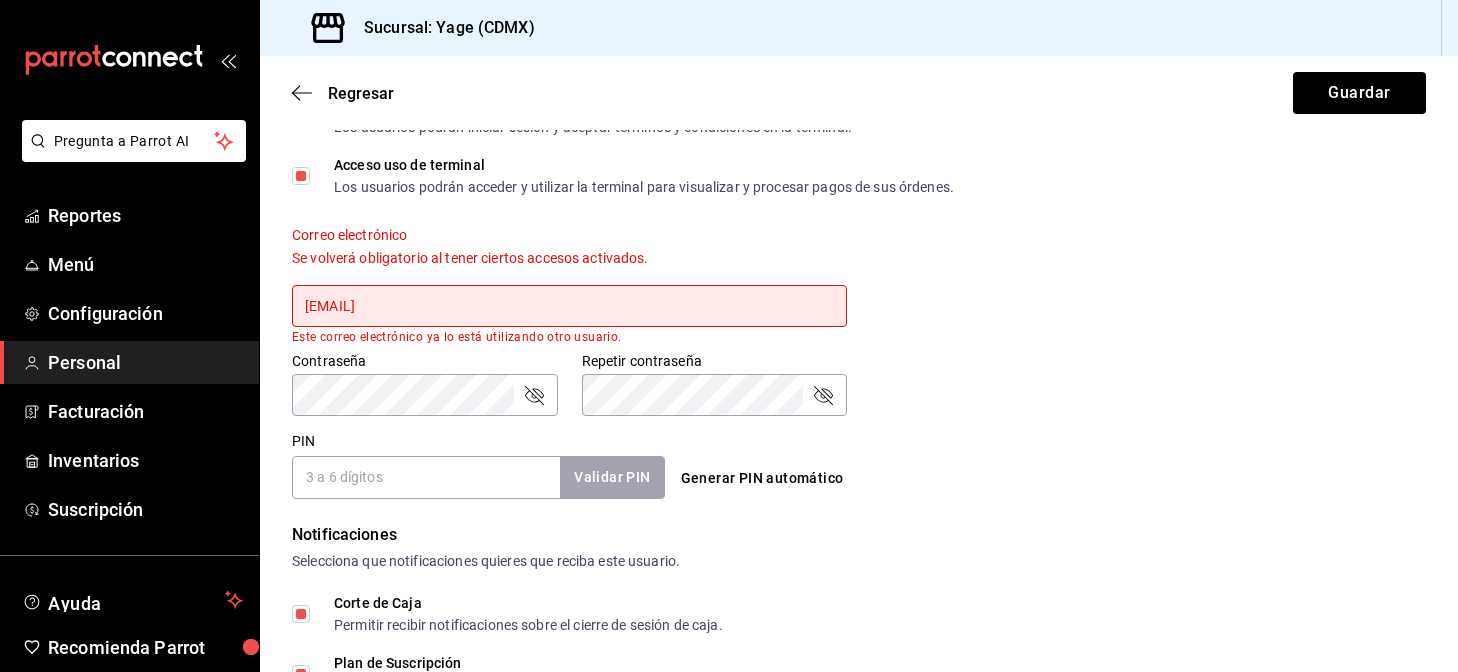 type on "[EMAIL]" 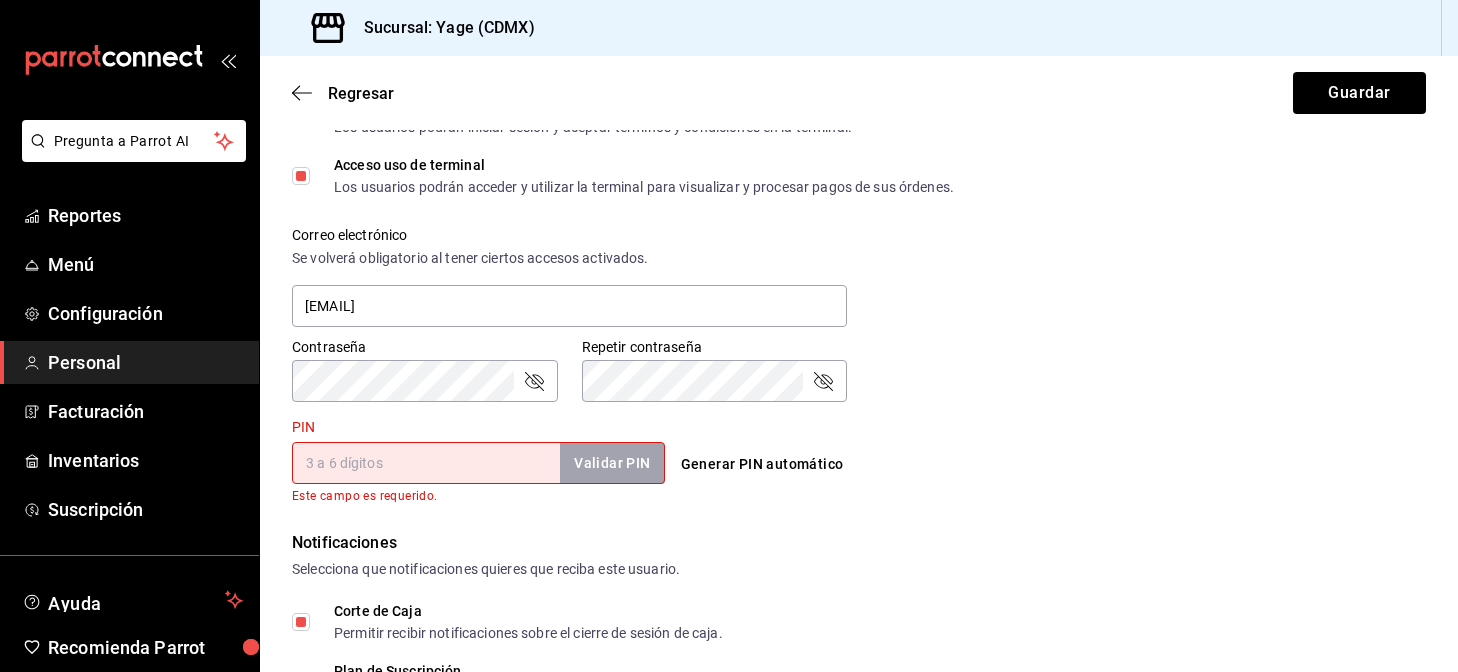 click on "Generar PIN automático" at bounding box center (762, 464) 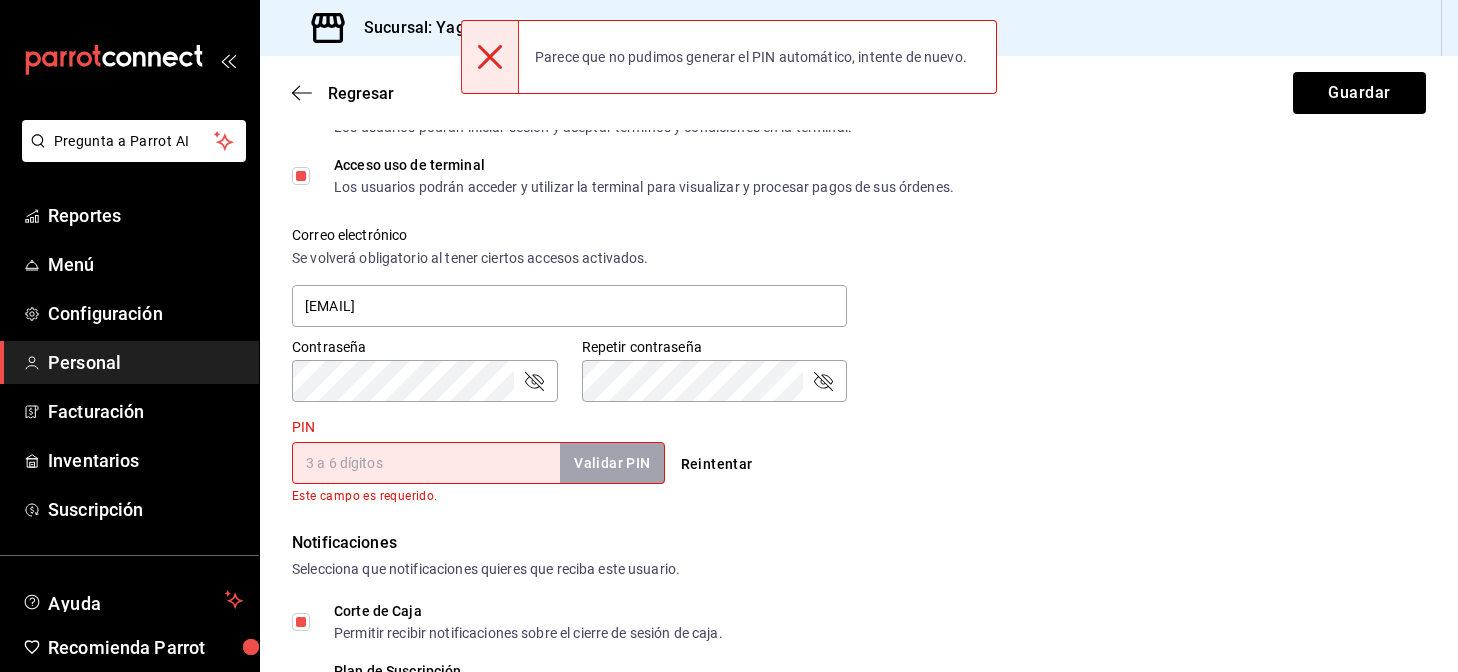 click 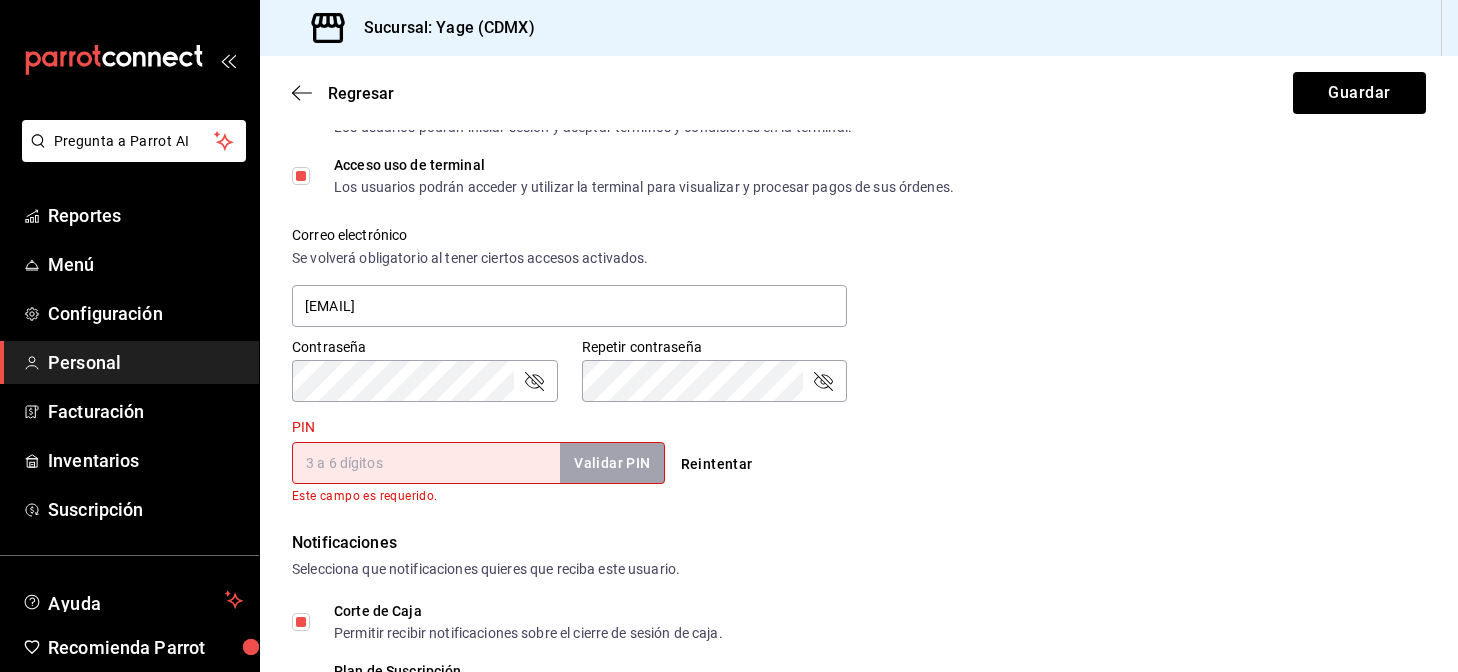 click 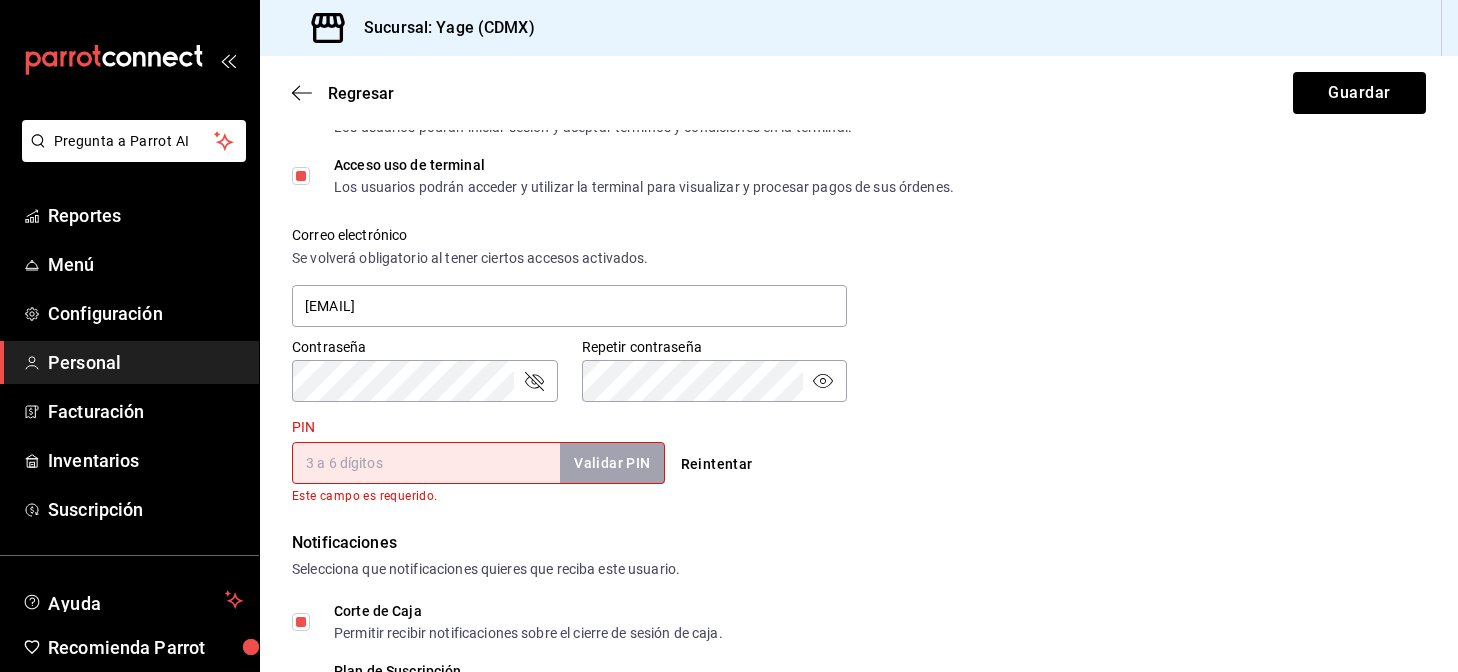 click 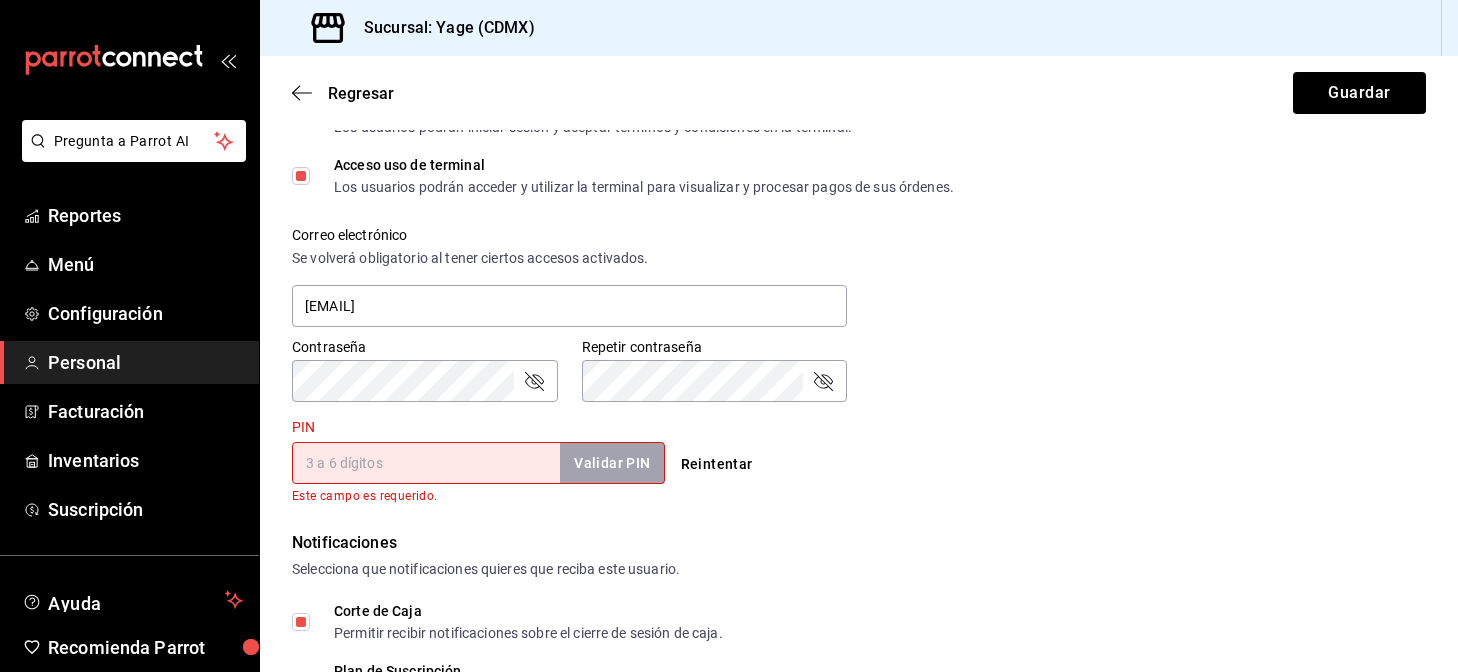 click on "Contraseña Contraseña Repetir contraseña Repetir contraseña" at bounding box center [847, 358] 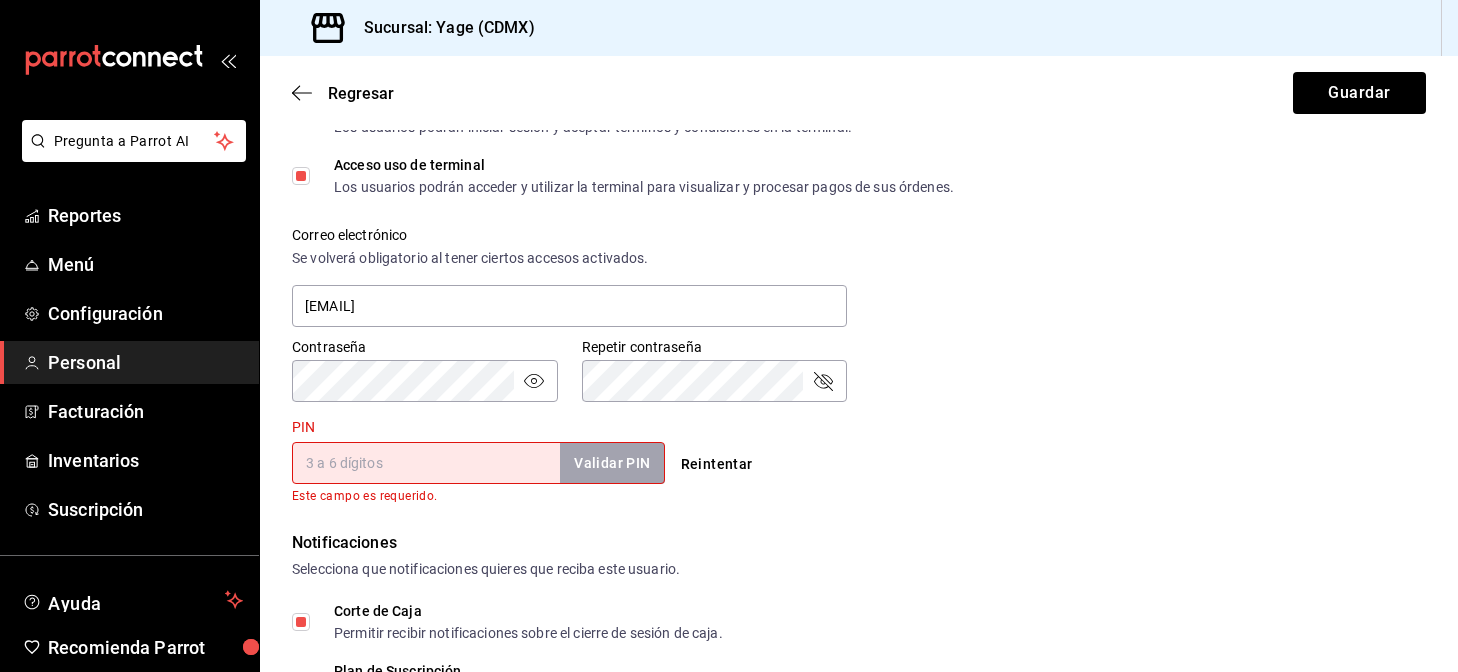 click 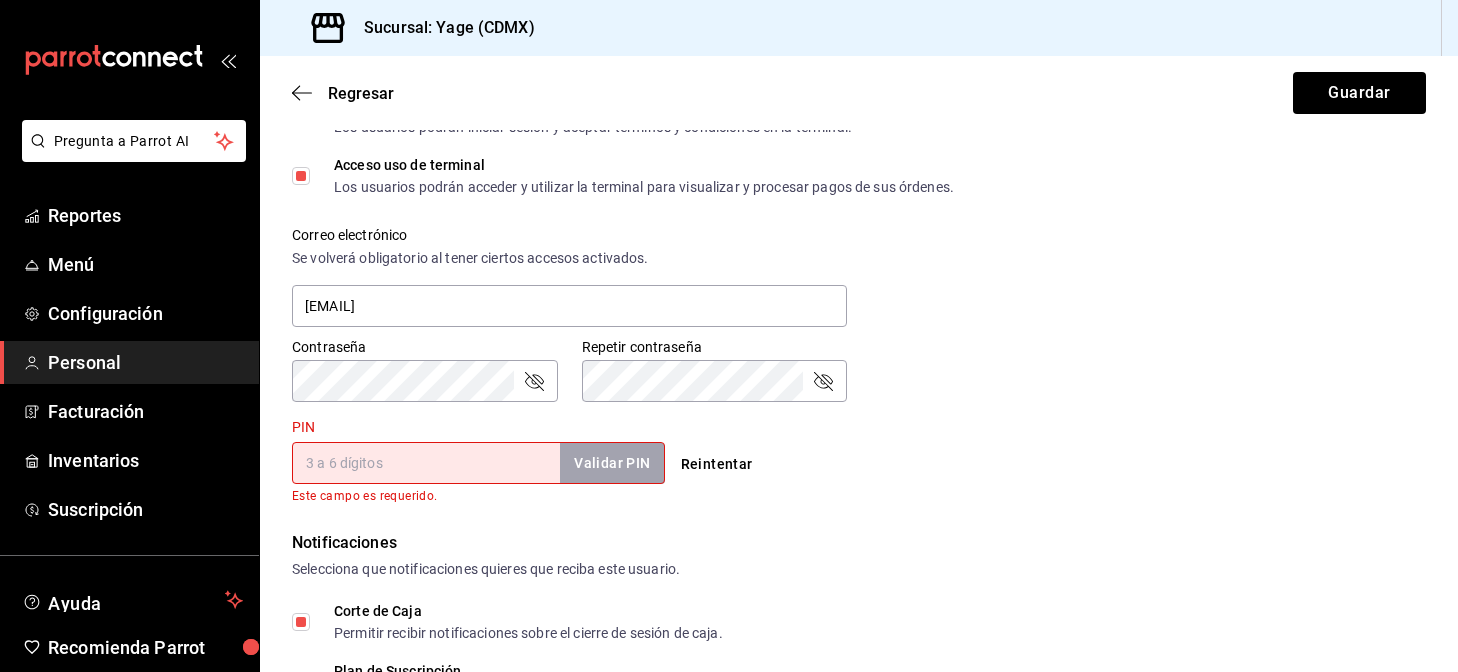 click on "PIN" at bounding box center [426, 463] 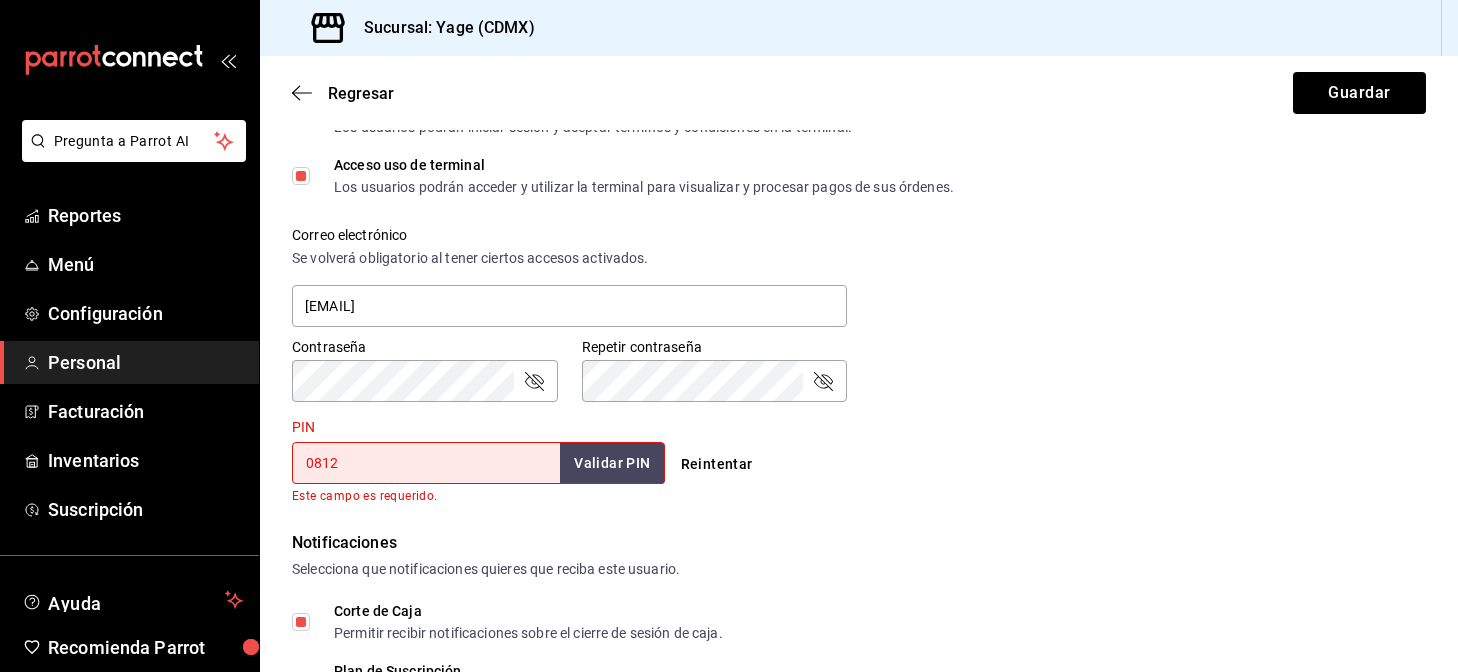 type on "0812" 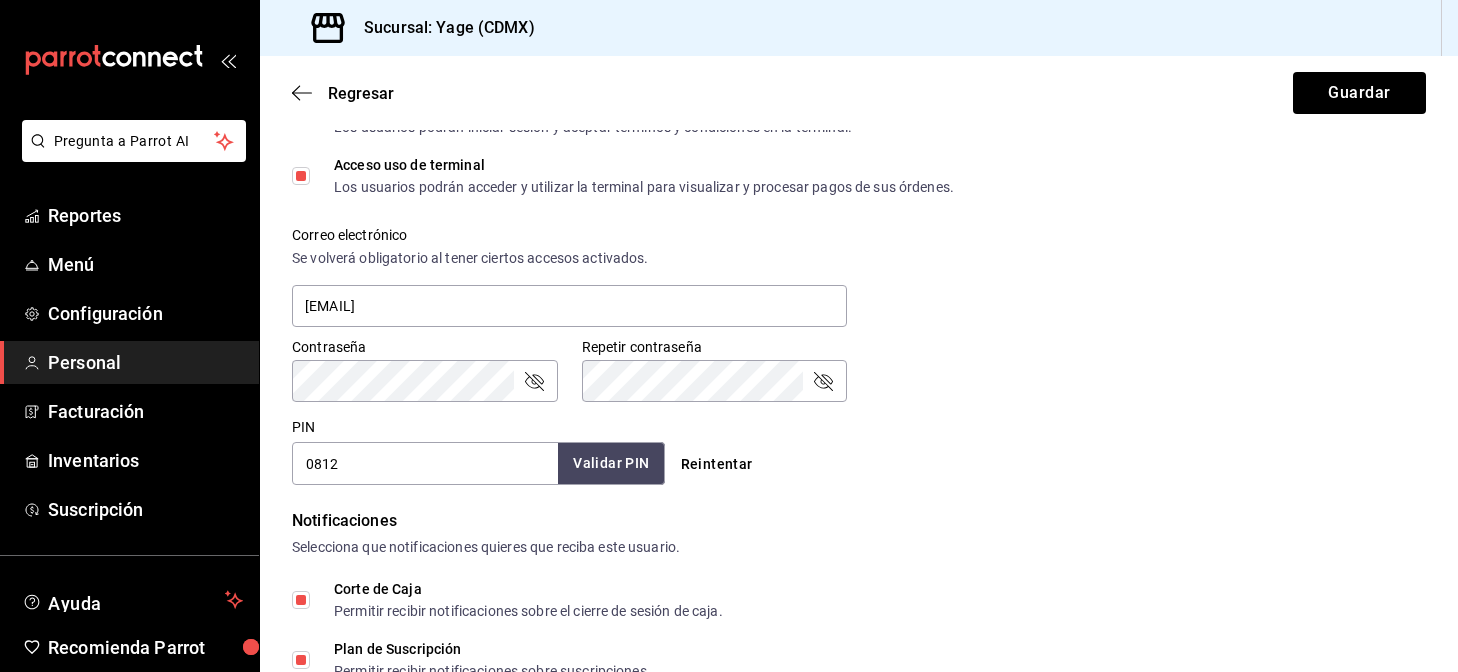 click on "Validar PIN" at bounding box center (611, 463) 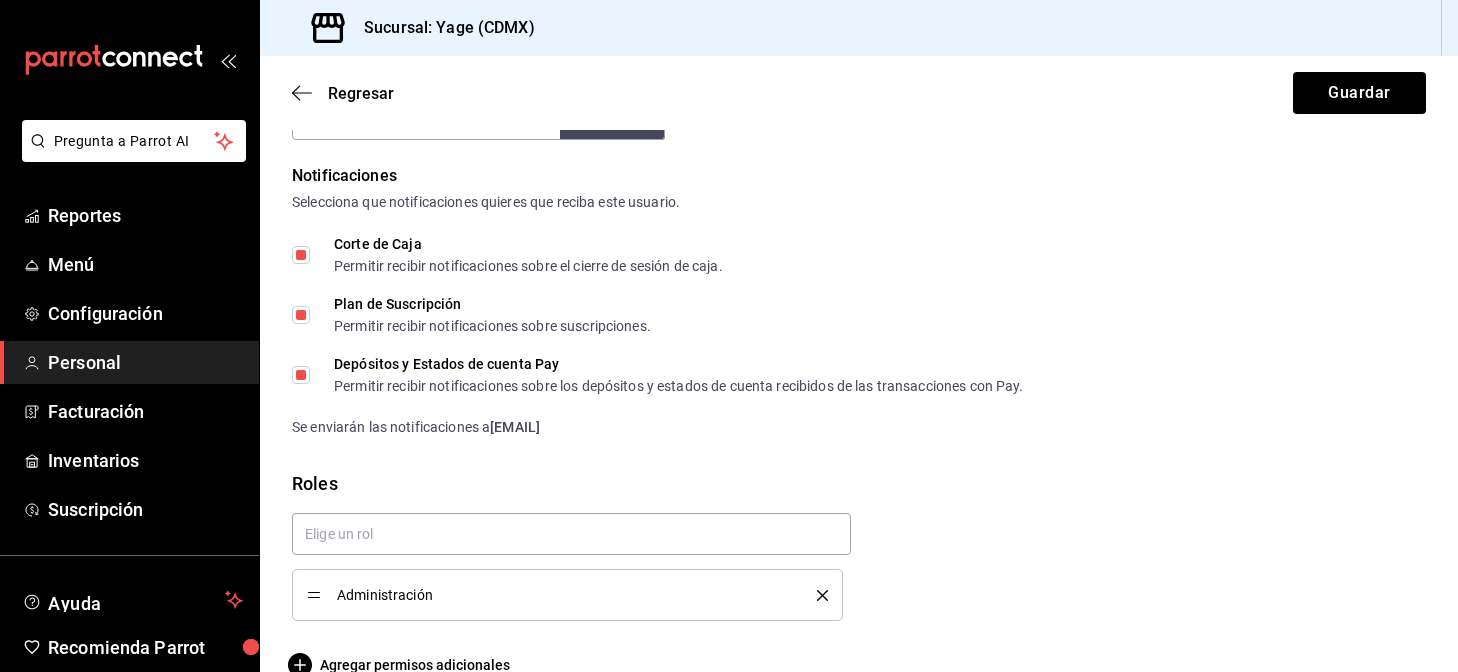 scroll, scrollTop: 1037, scrollLeft: 0, axis: vertical 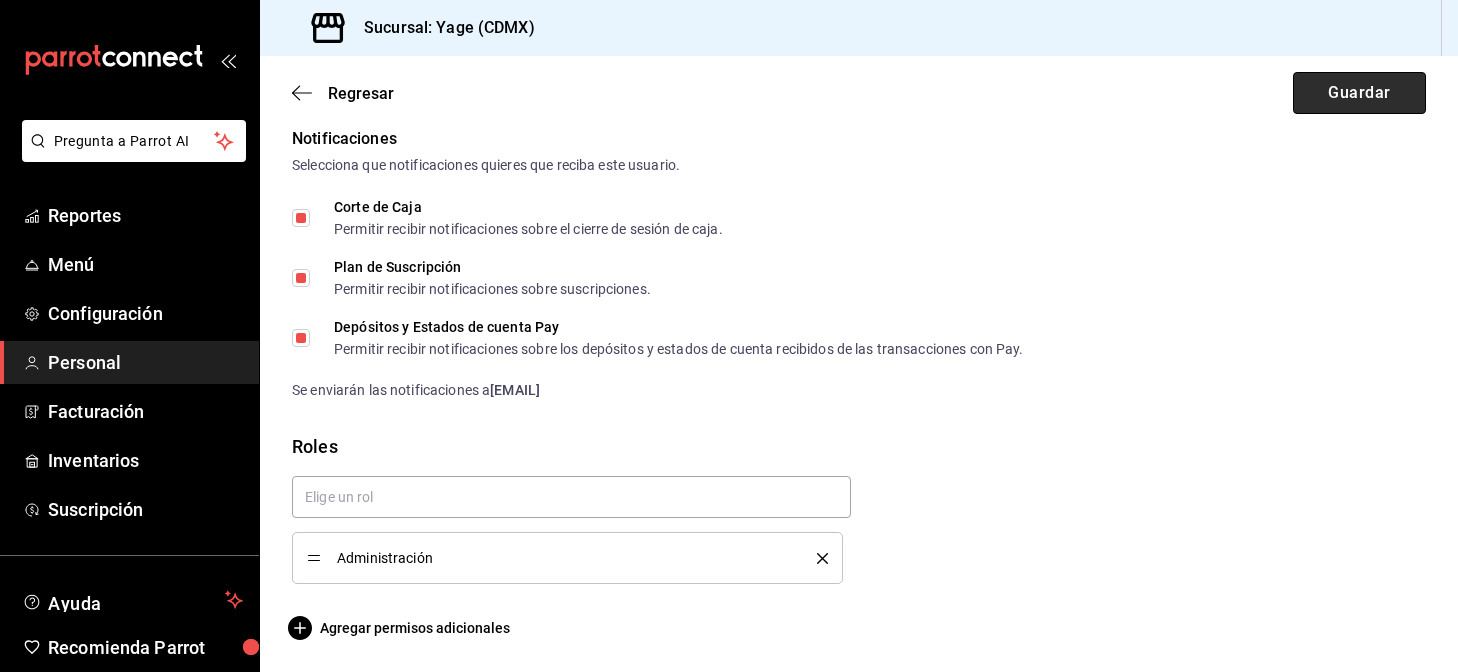 click on "Guardar" at bounding box center (1359, 93) 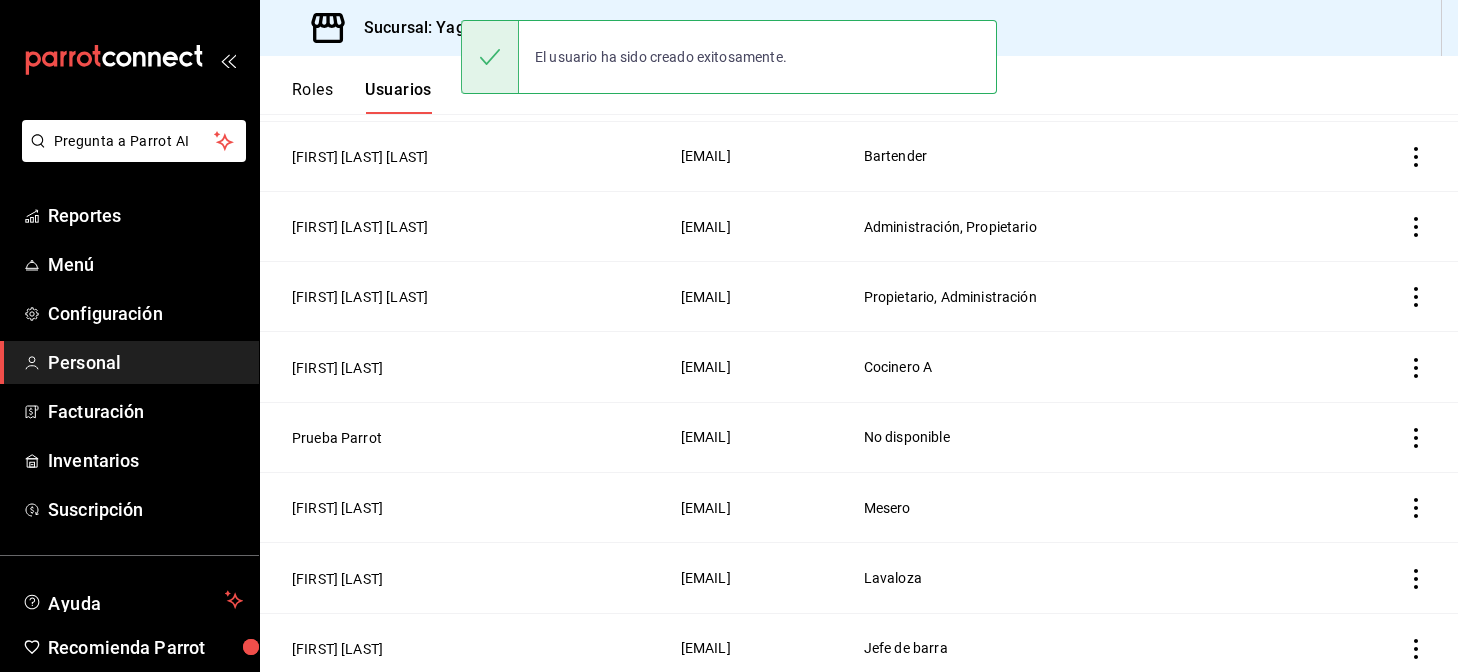 scroll, scrollTop: 1107, scrollLeft: 0, axis: vertical 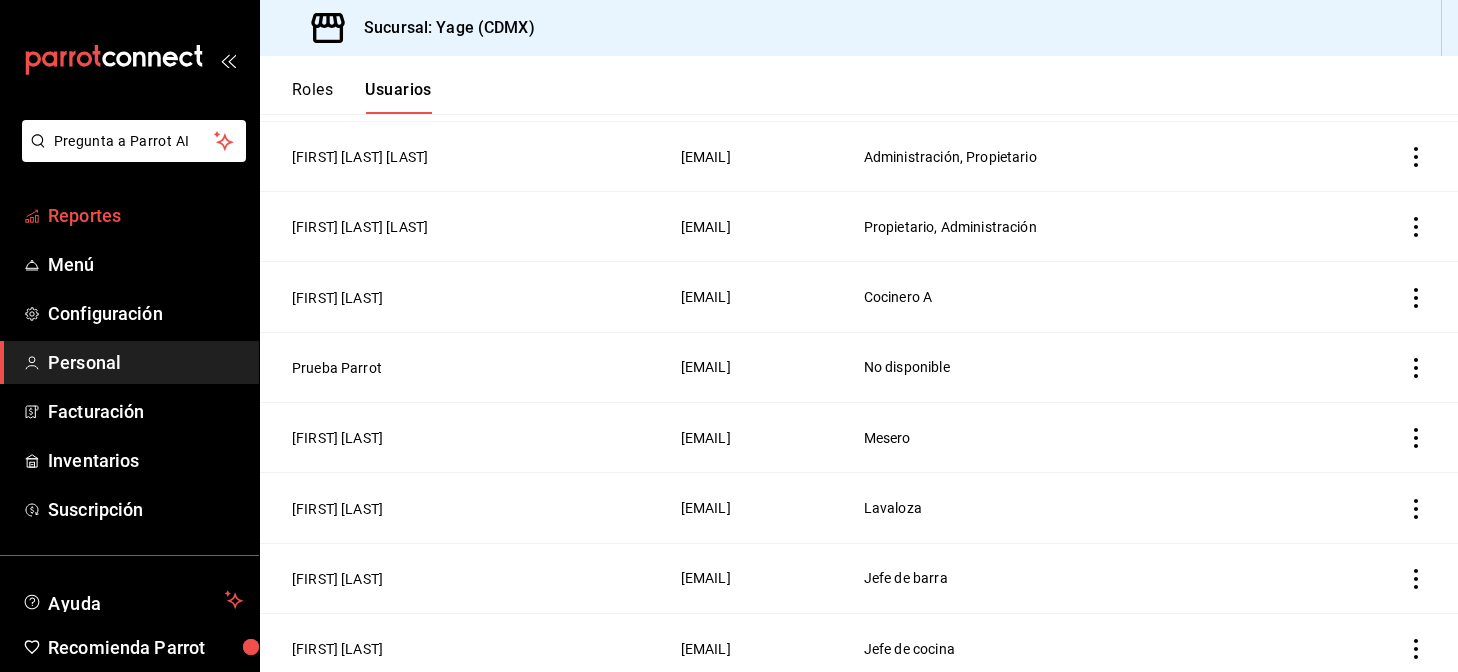 click on "Reportes" at bounding box center (145, 215) 